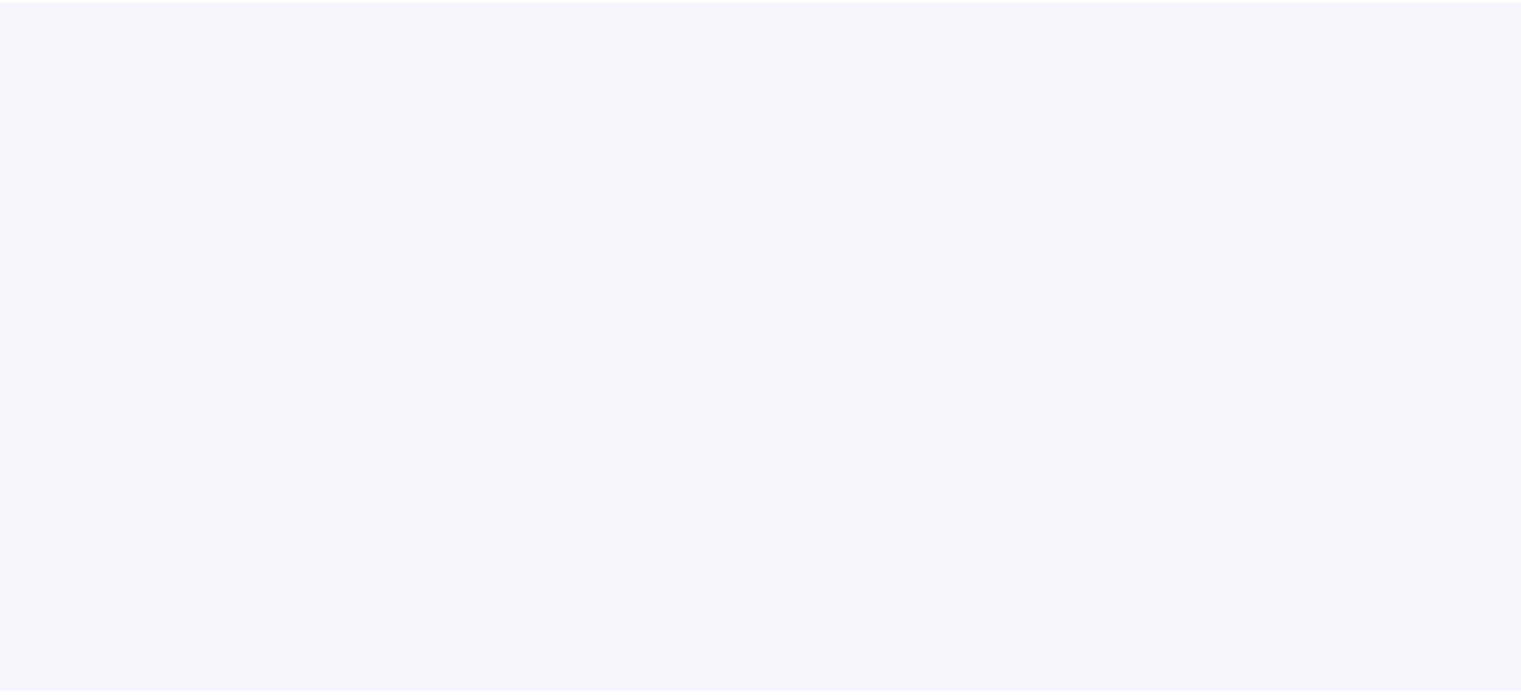 scroll, scrollTop: 0, scrollLeft: 0, axis: both 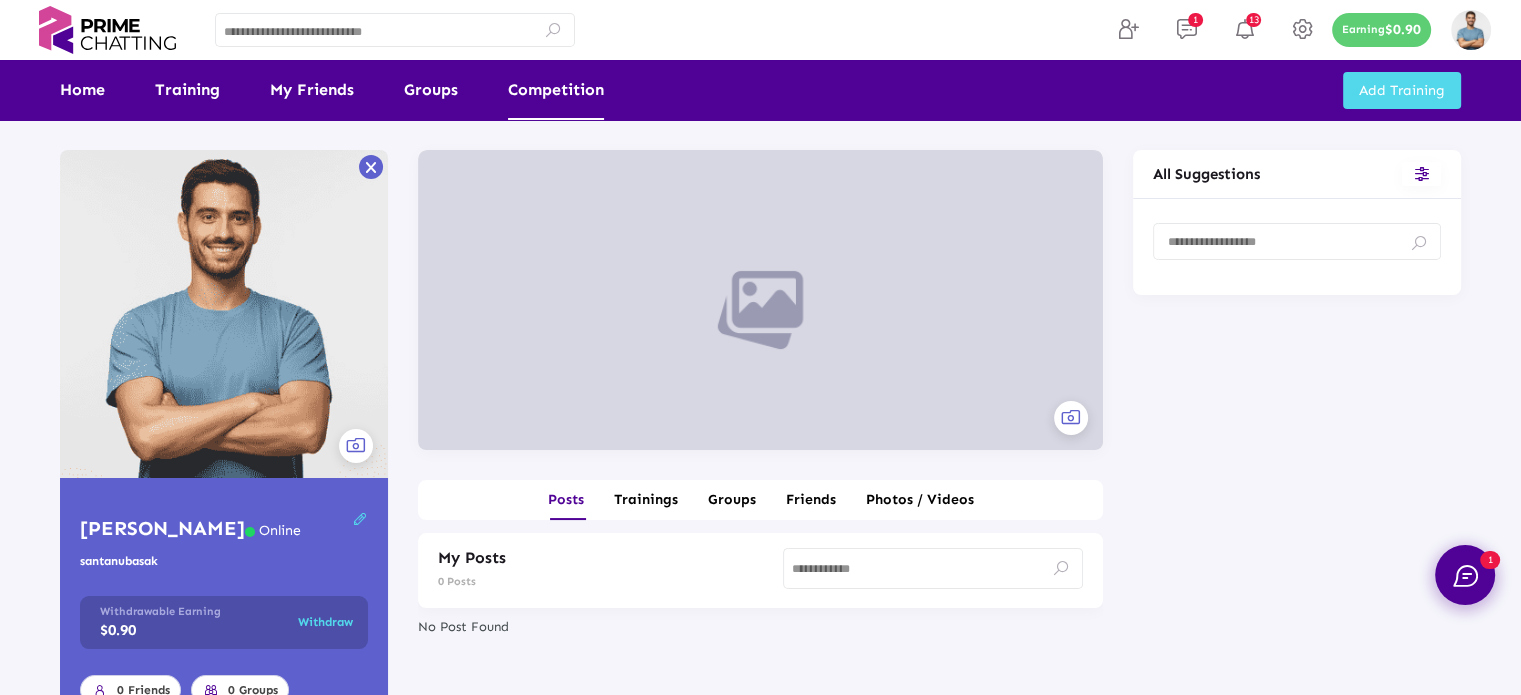 click on "Competition" at bounding box center (556, 90) 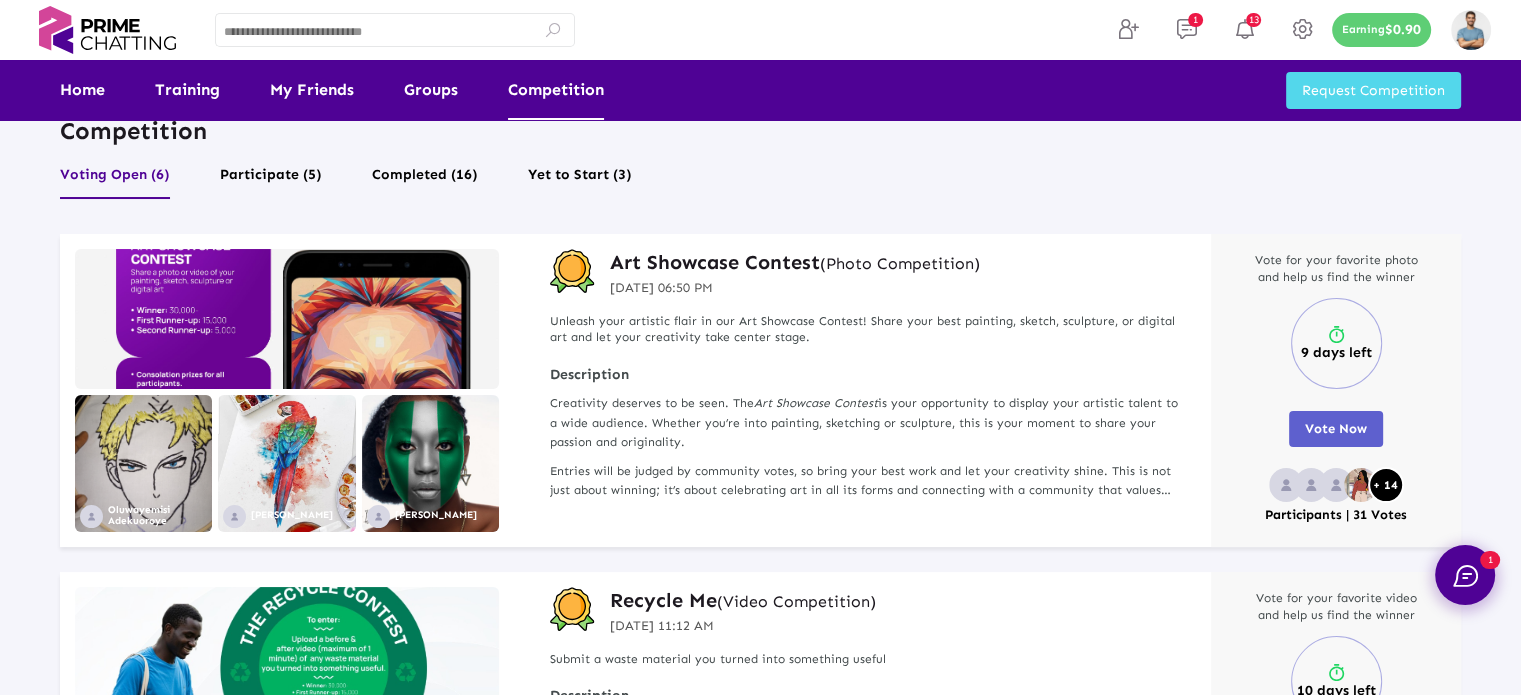 scroll, scrollTop: 0, scrollLeft: 0, axis: both 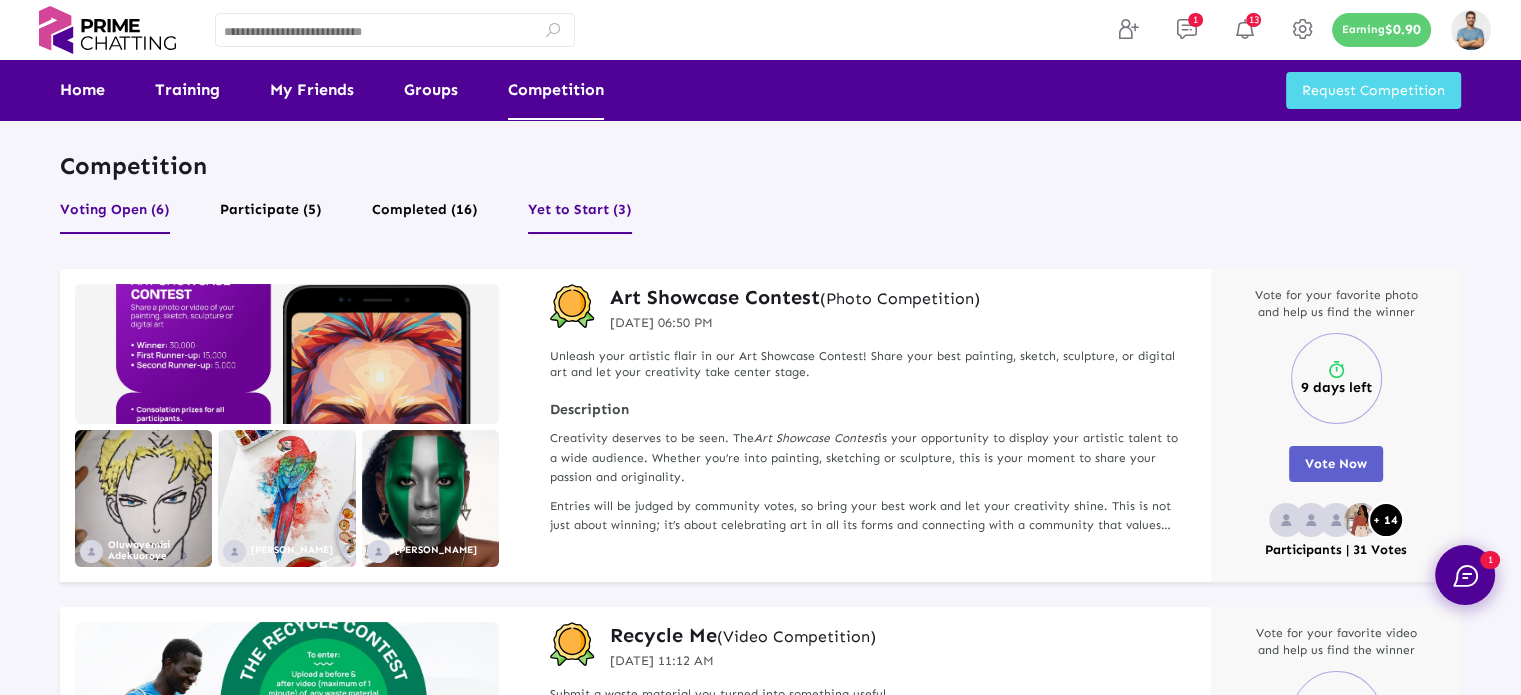 click on "Yet to Start (3)" 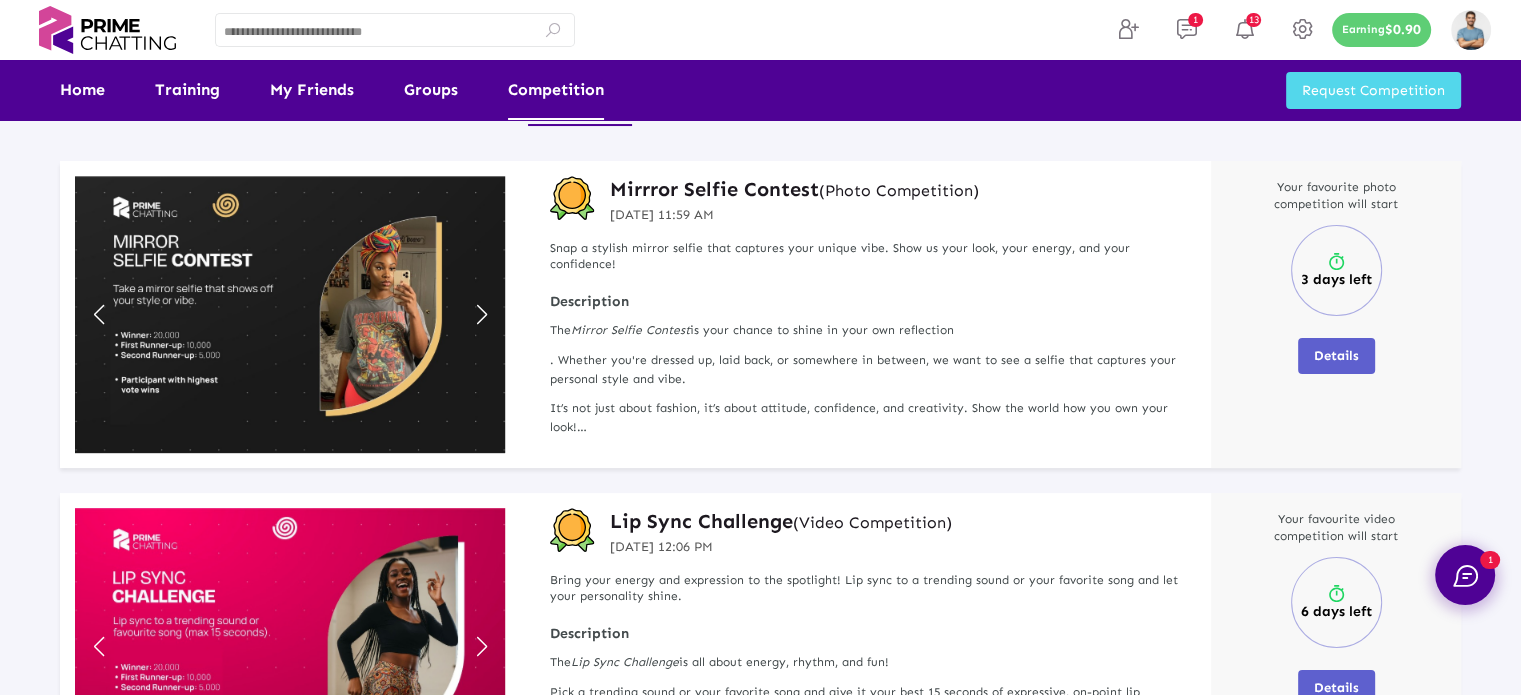scroll, scrollTop: 0, scrollLeft: 0, axis: both 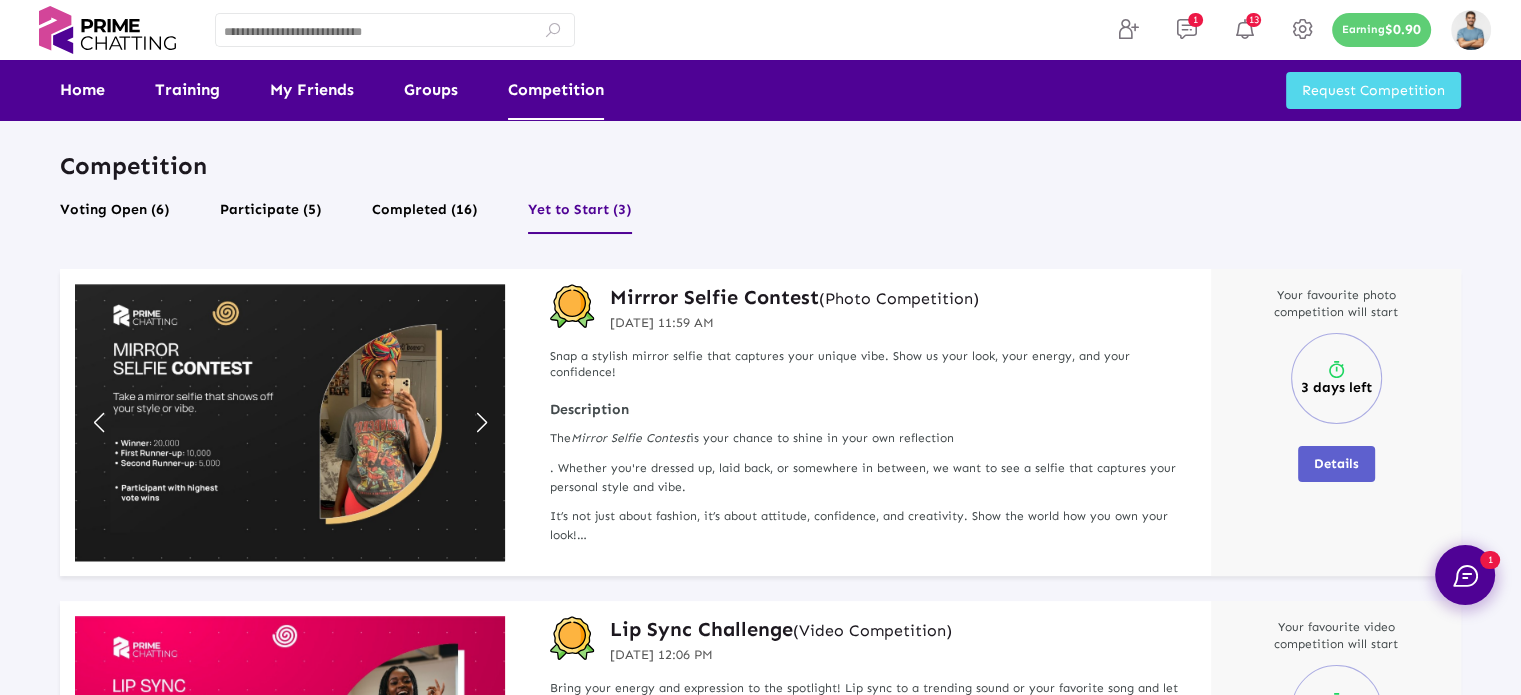click on "Details" 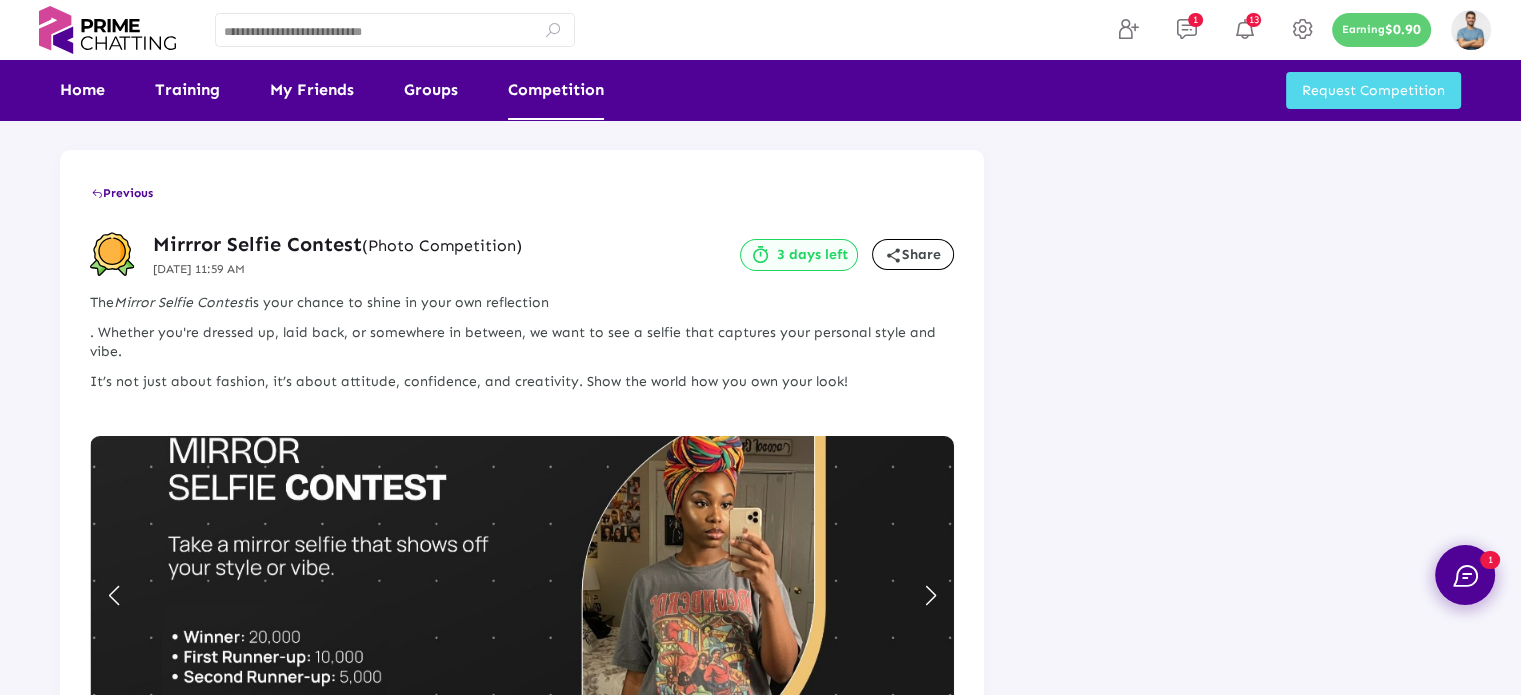 click on "Competition" at bounding box center (556, 90) 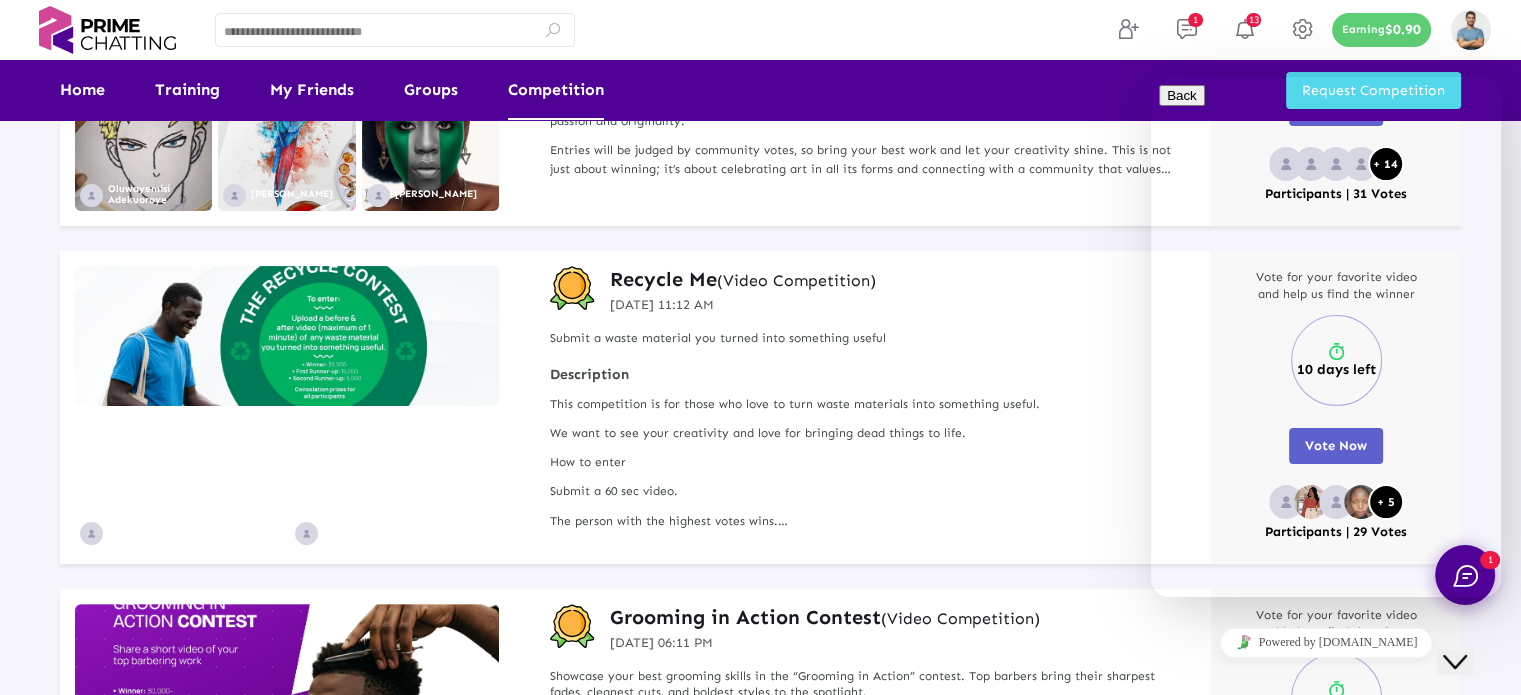 scroll, scrollTop: 400, scrollLeft: 0, axis: vertical 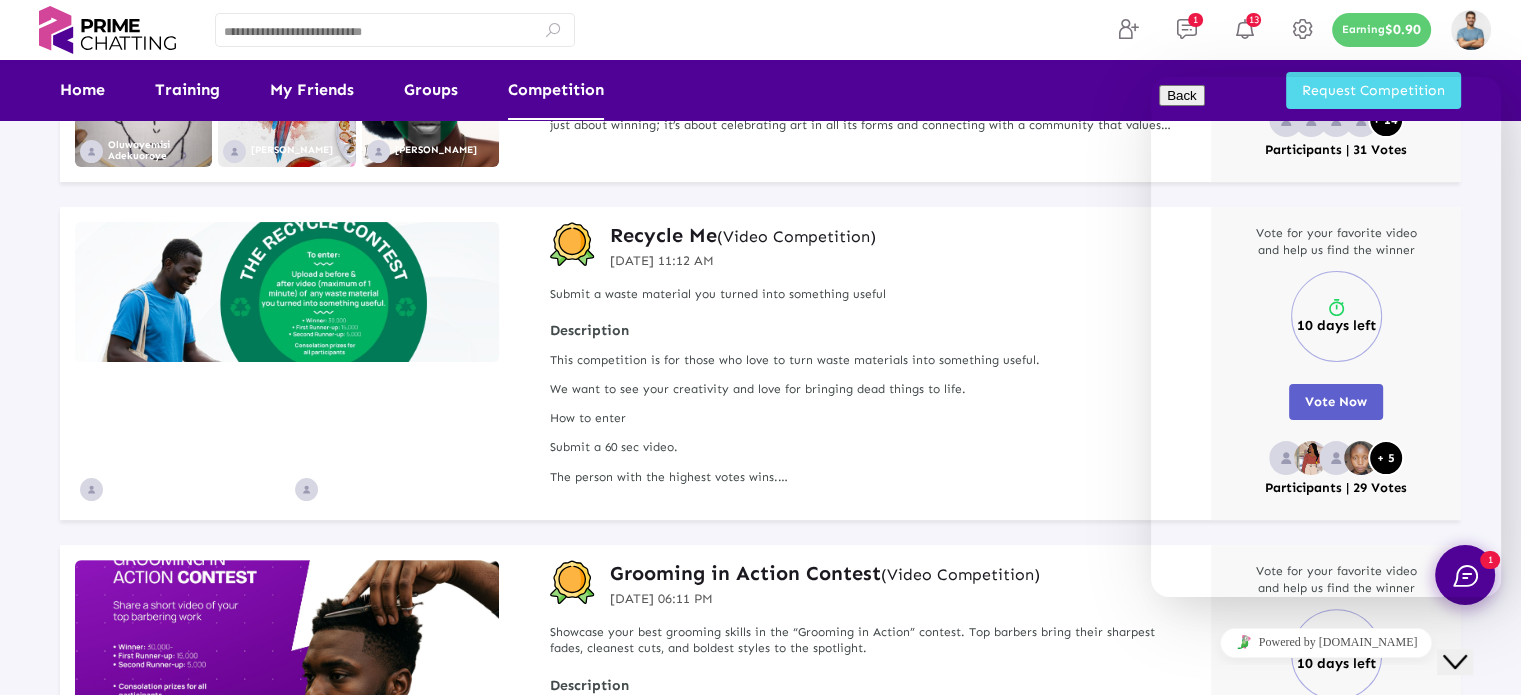 click on "Close Chat This icon closes the chat window." 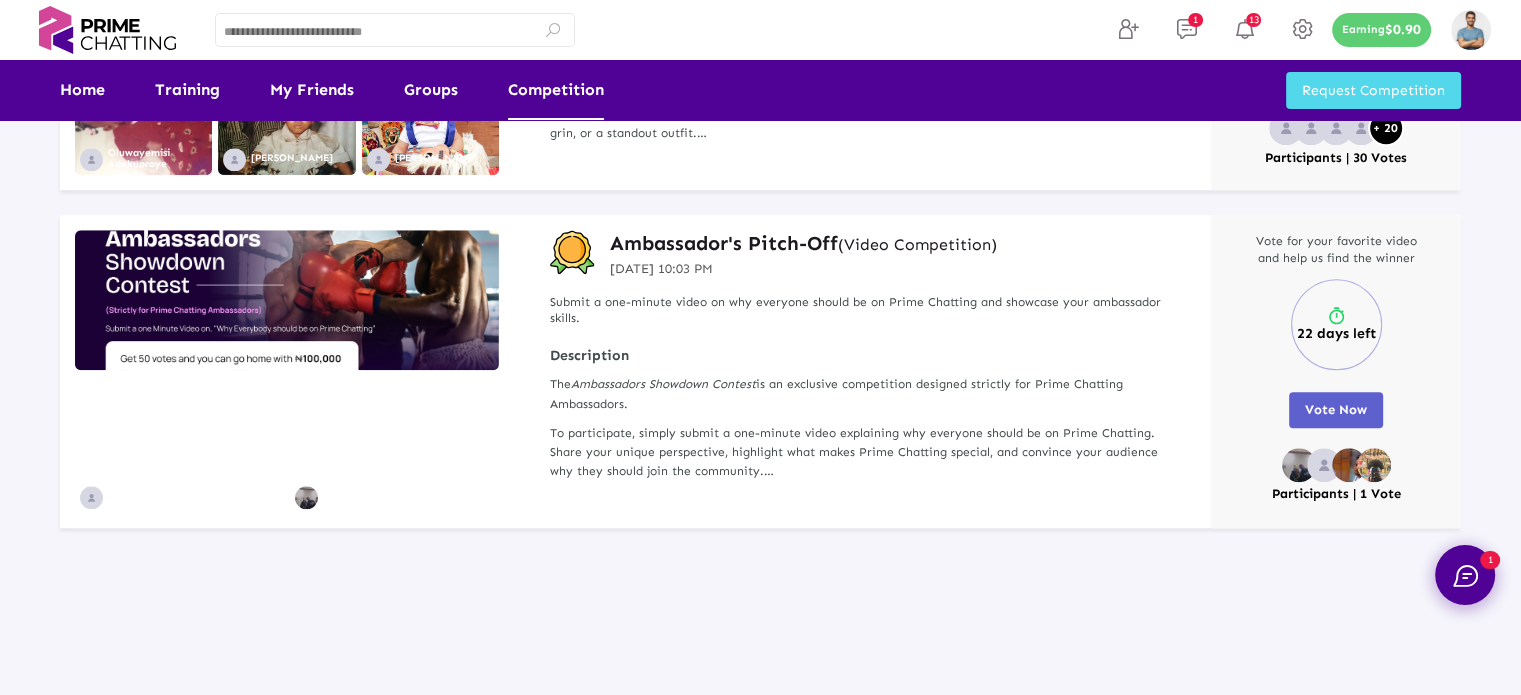scroll, scrollTop: 1700, scrollLeft: 0, axis: vertical 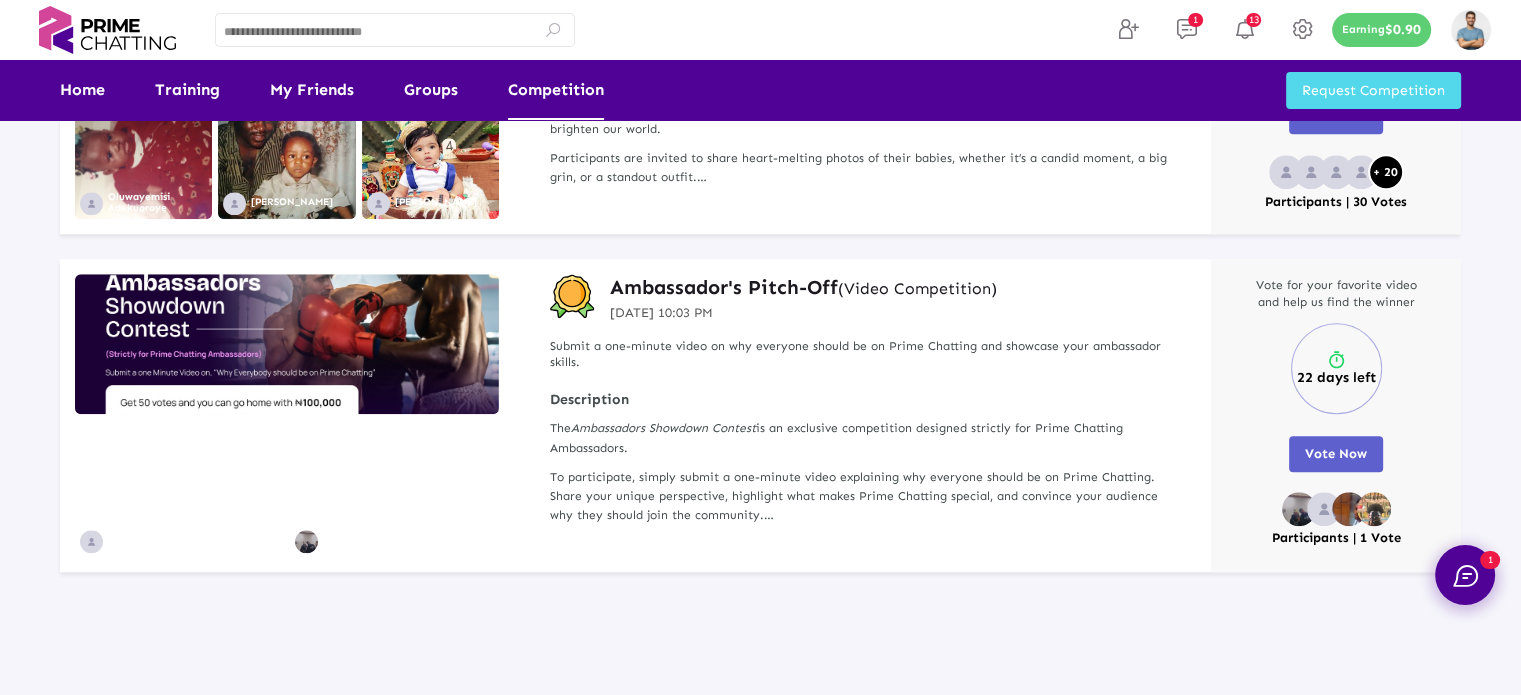 click 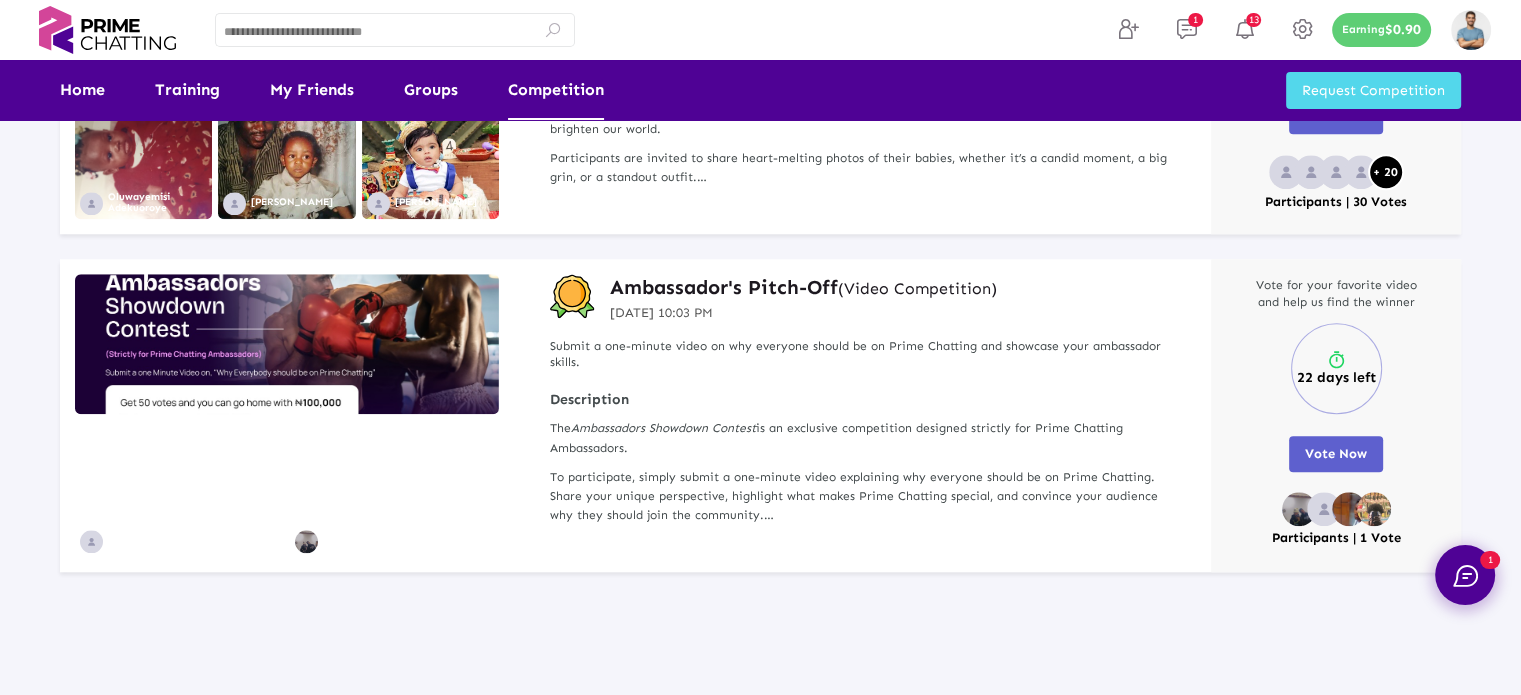 click on "Ambassador's Pitch-Off   (Video Competition)" 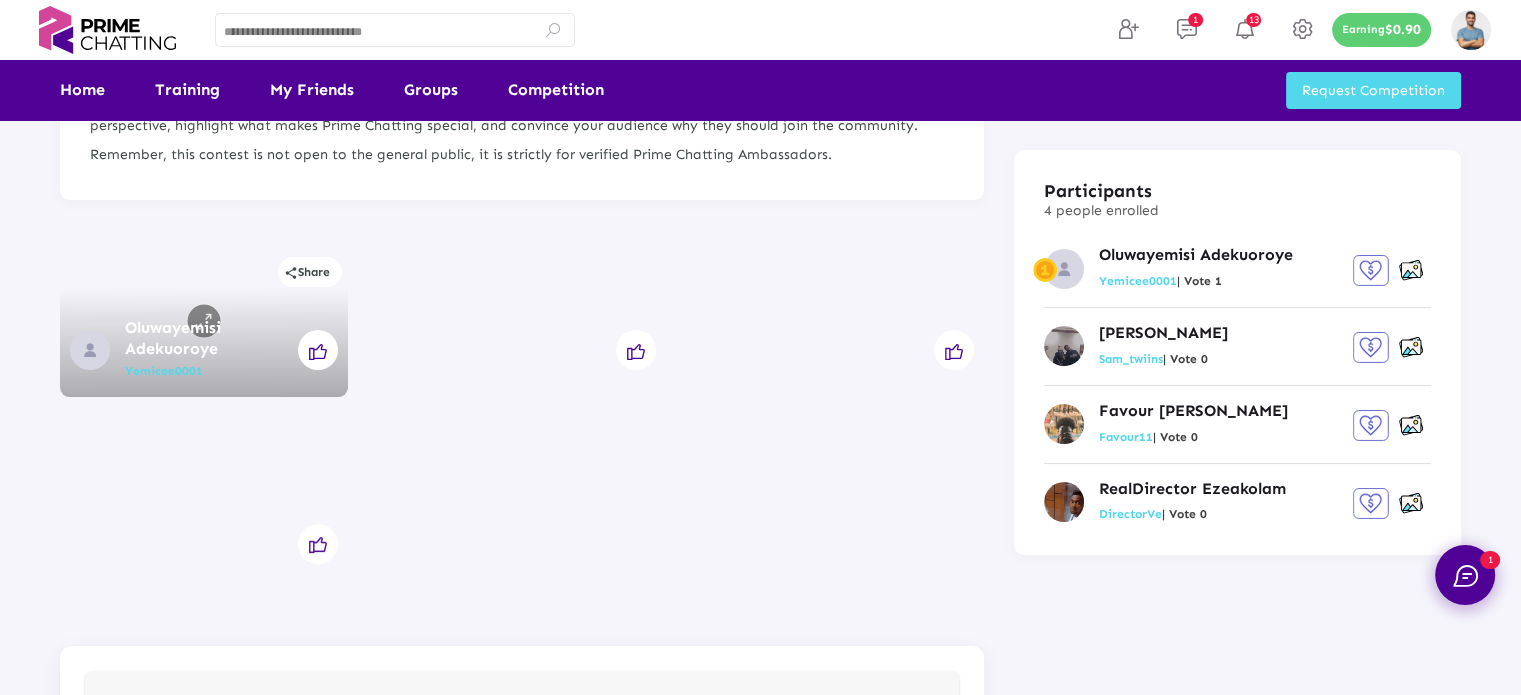 scroll, scrollTop: 200, scrollLeft: 0, axis: vertical 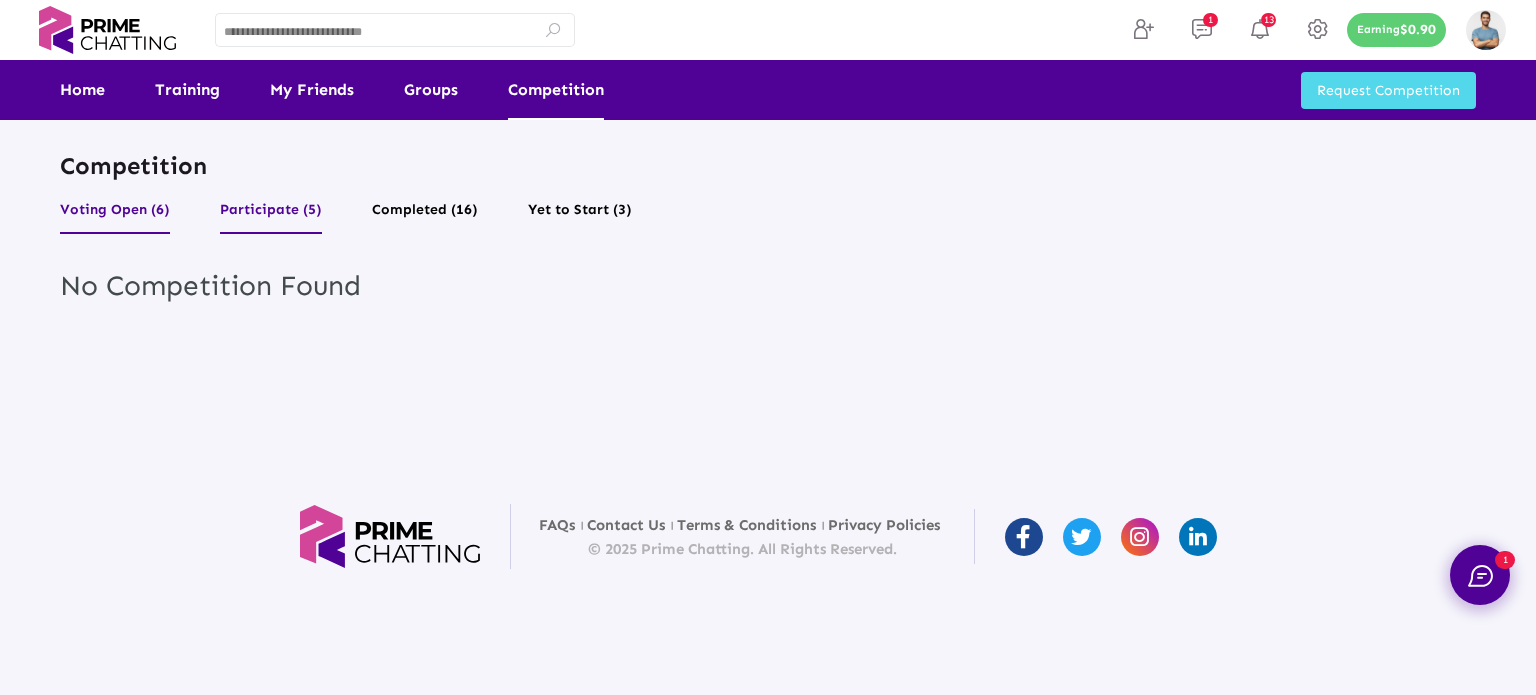 click on "Participate (5)" 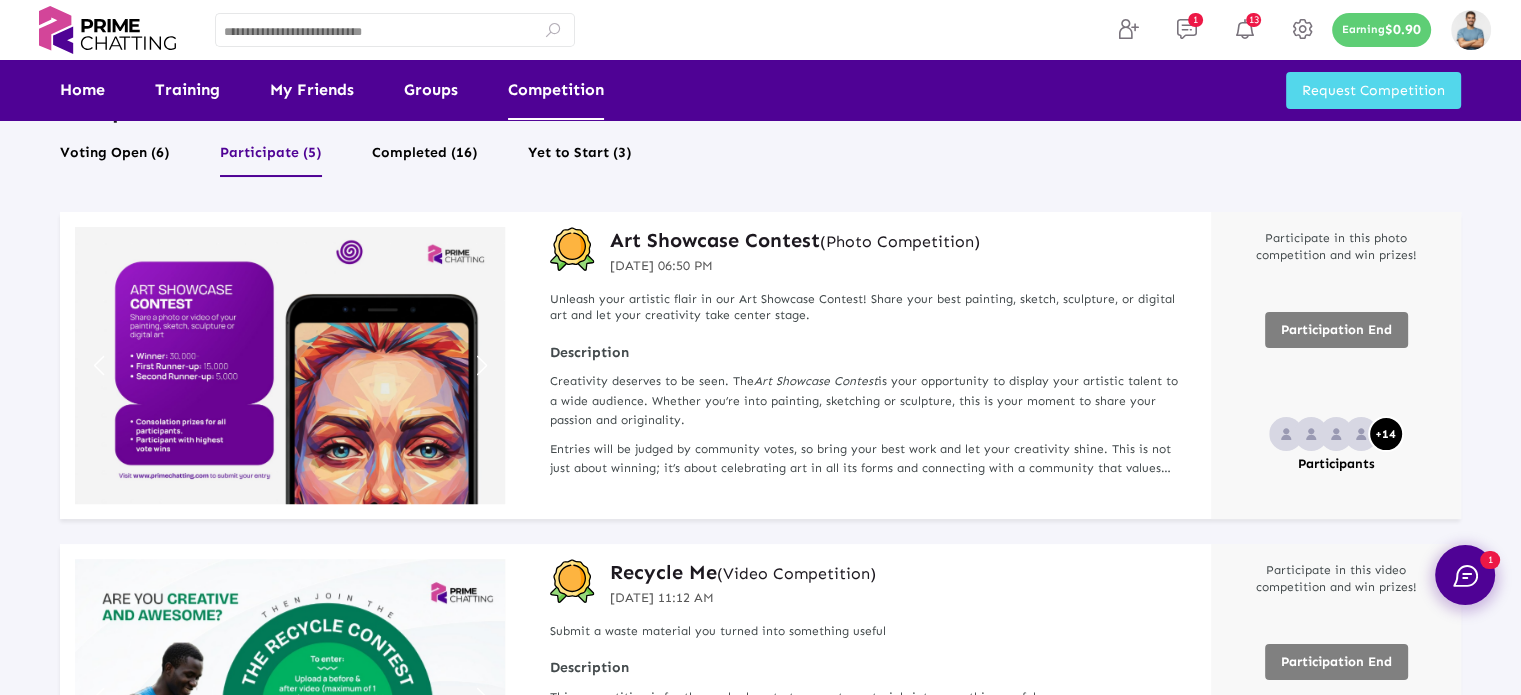 scroll, scrollTop: 0, scrollLeft: 0, axis: both 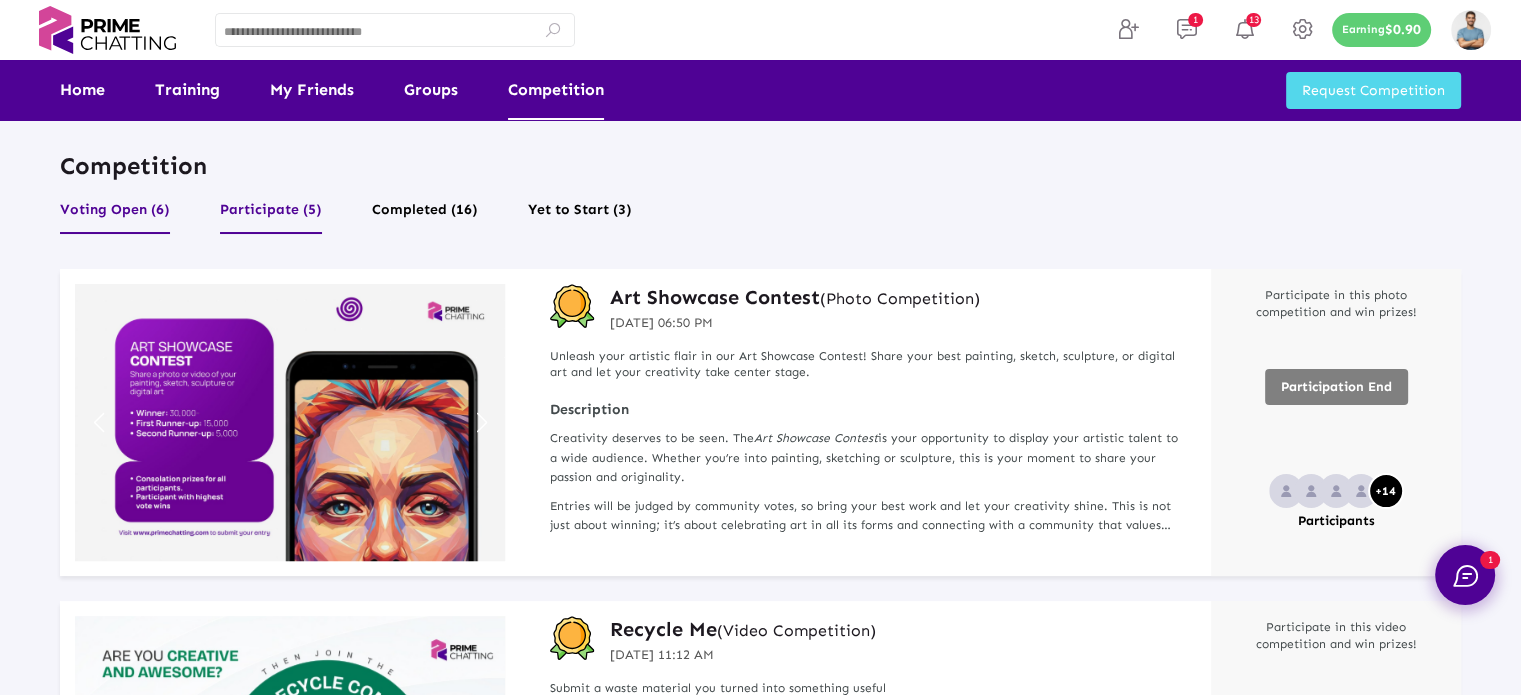 click on "Voting Open (6)" 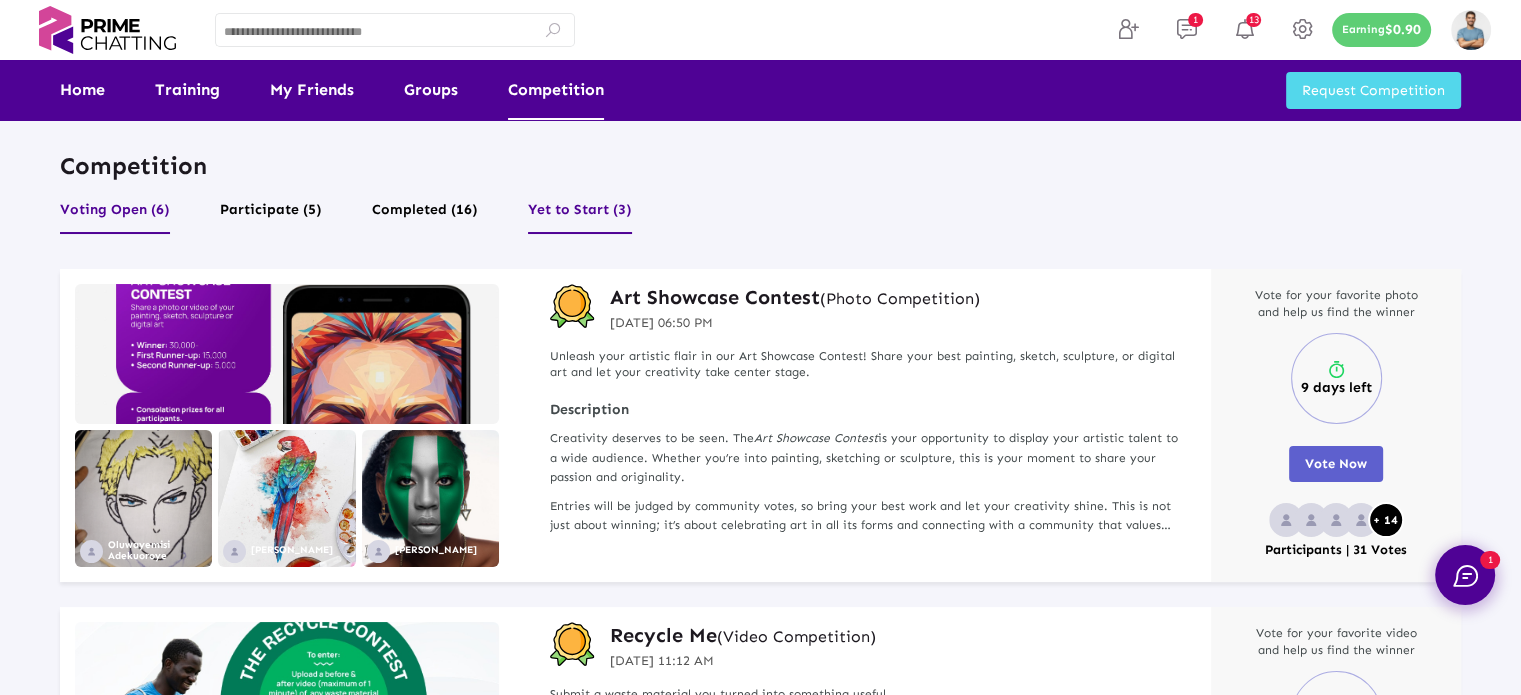 click on "Yet to Start (3)" 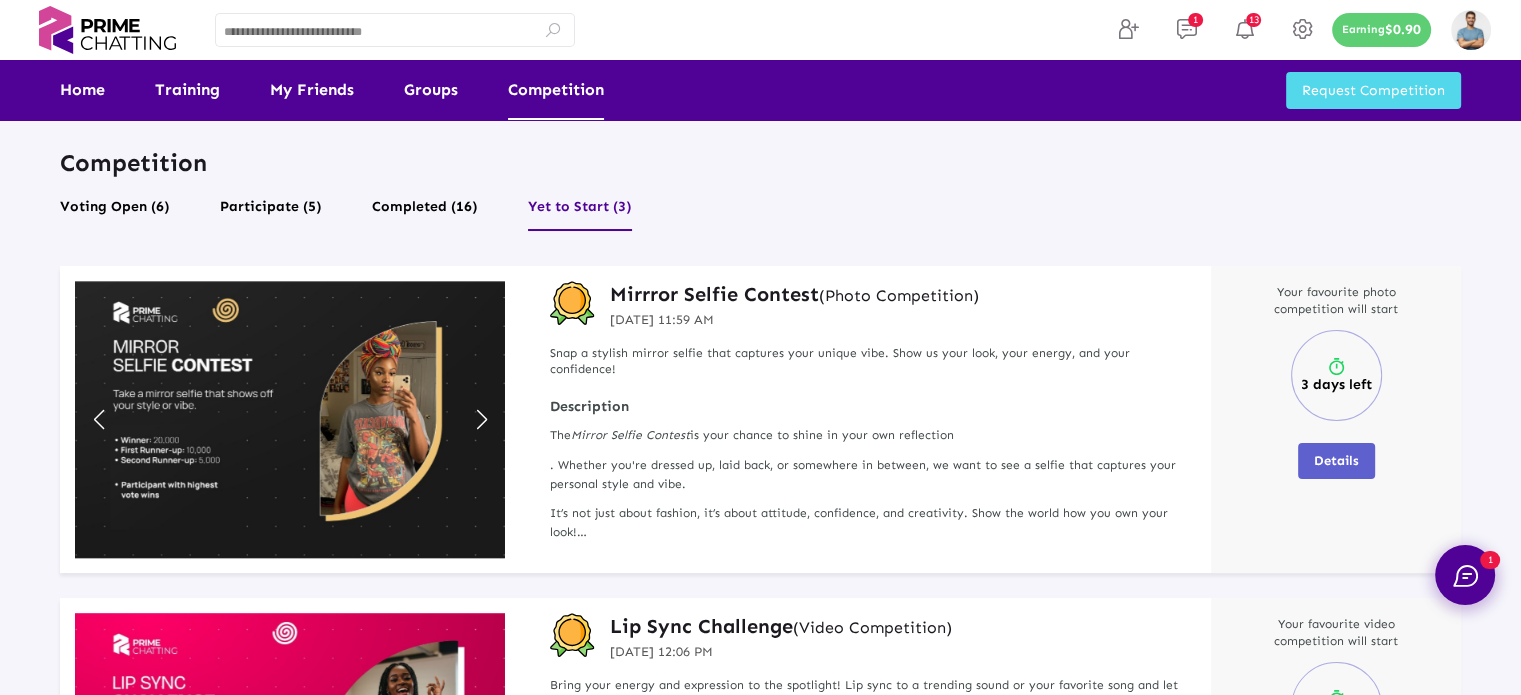 scroll, scrollTop: 0, scrollLeft: 0, axis: both 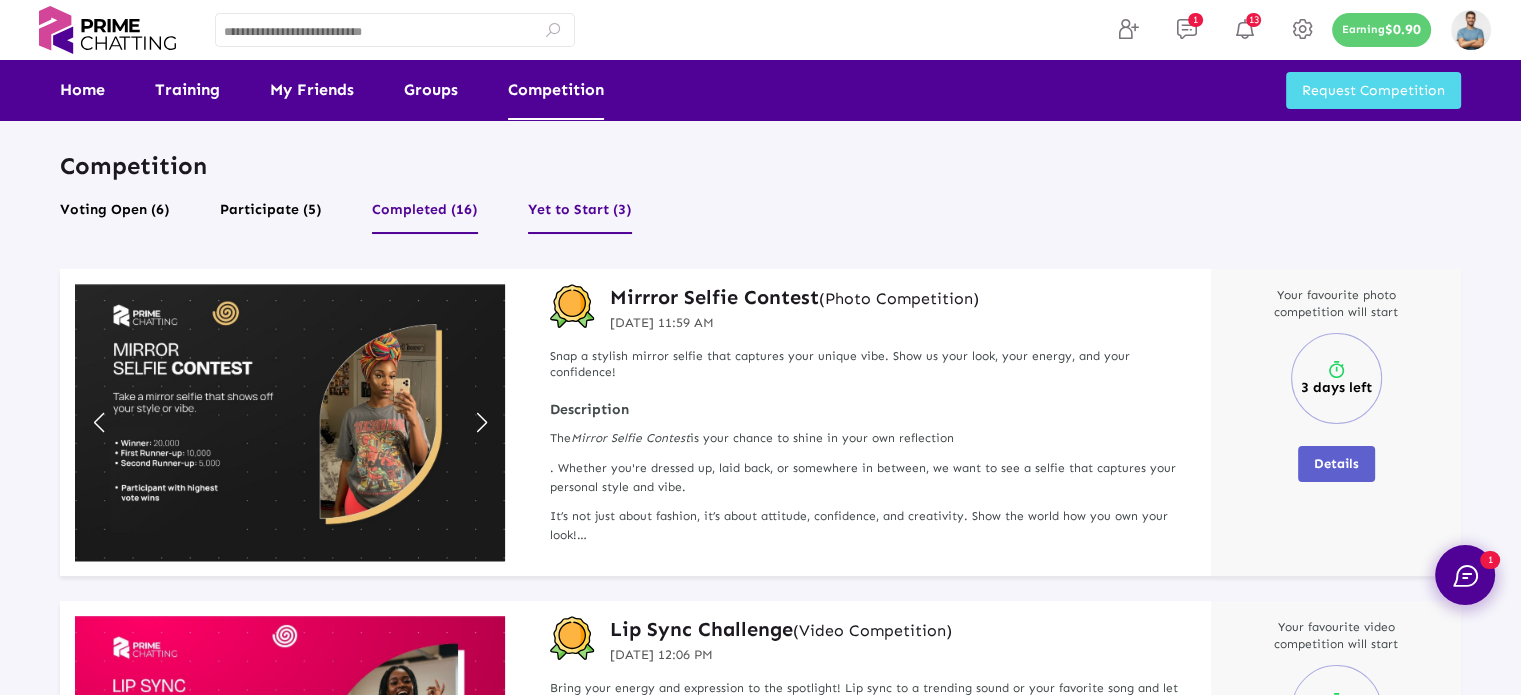 click on "Completed (16)" 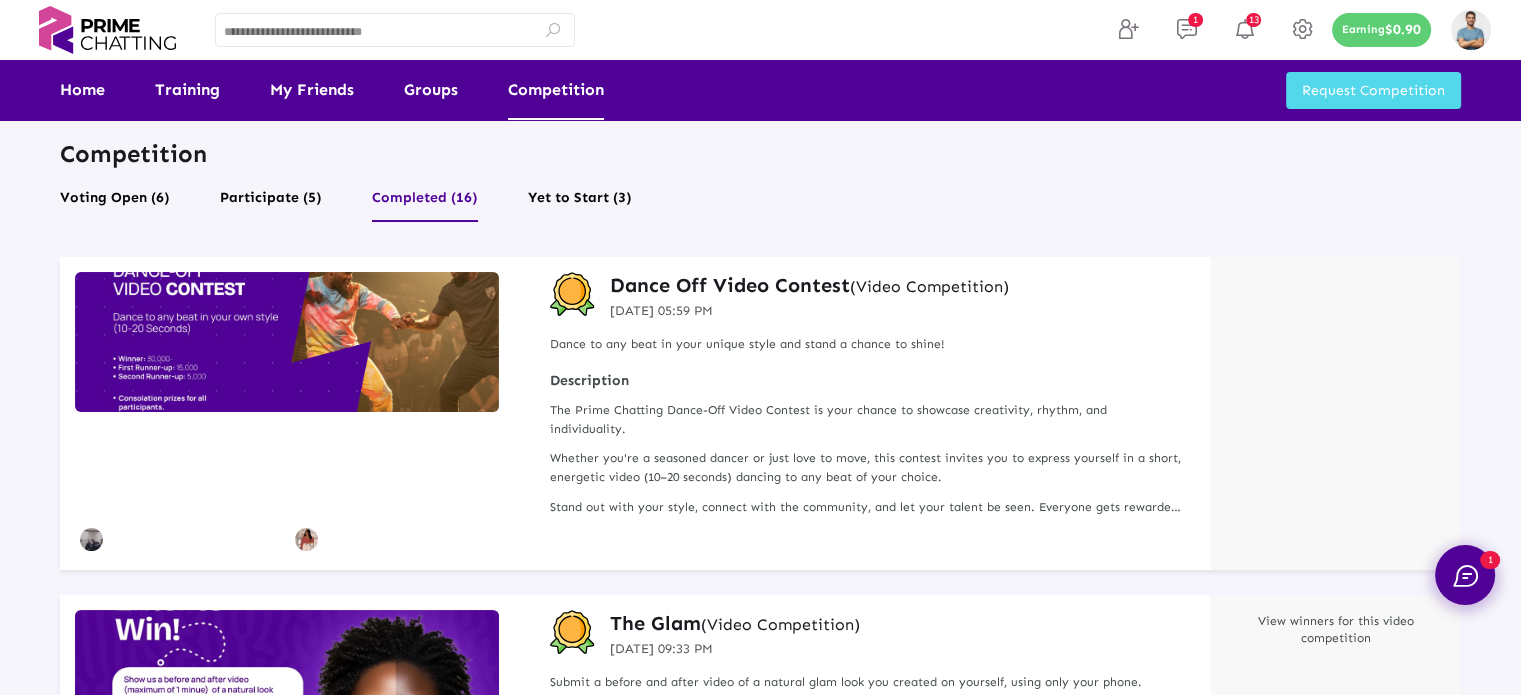 scroll, scrollTop: 0, scrollLeft: 0, axis: both 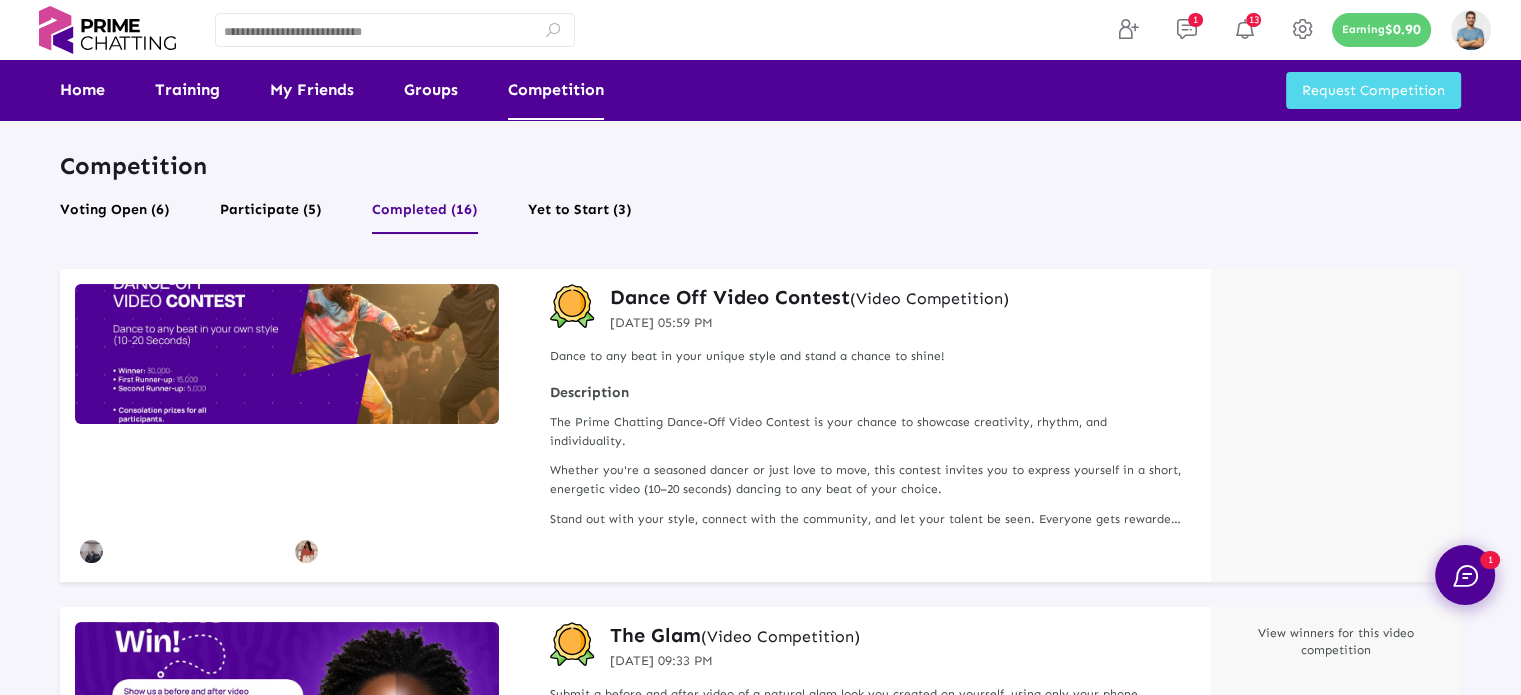 click on "Dance Off Video Contest   (Video Competition)" 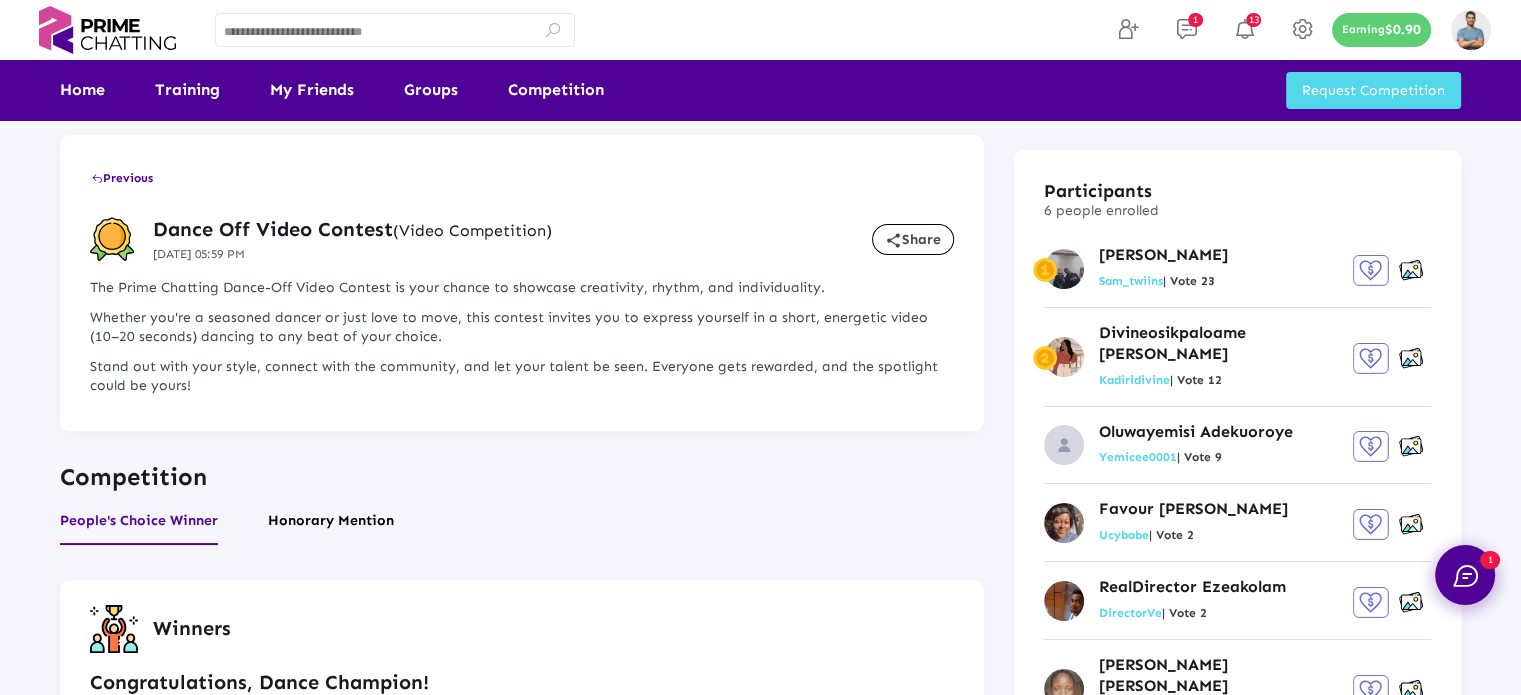 scroll, scrollTop: 0, scrollLeft: 0, axis: both 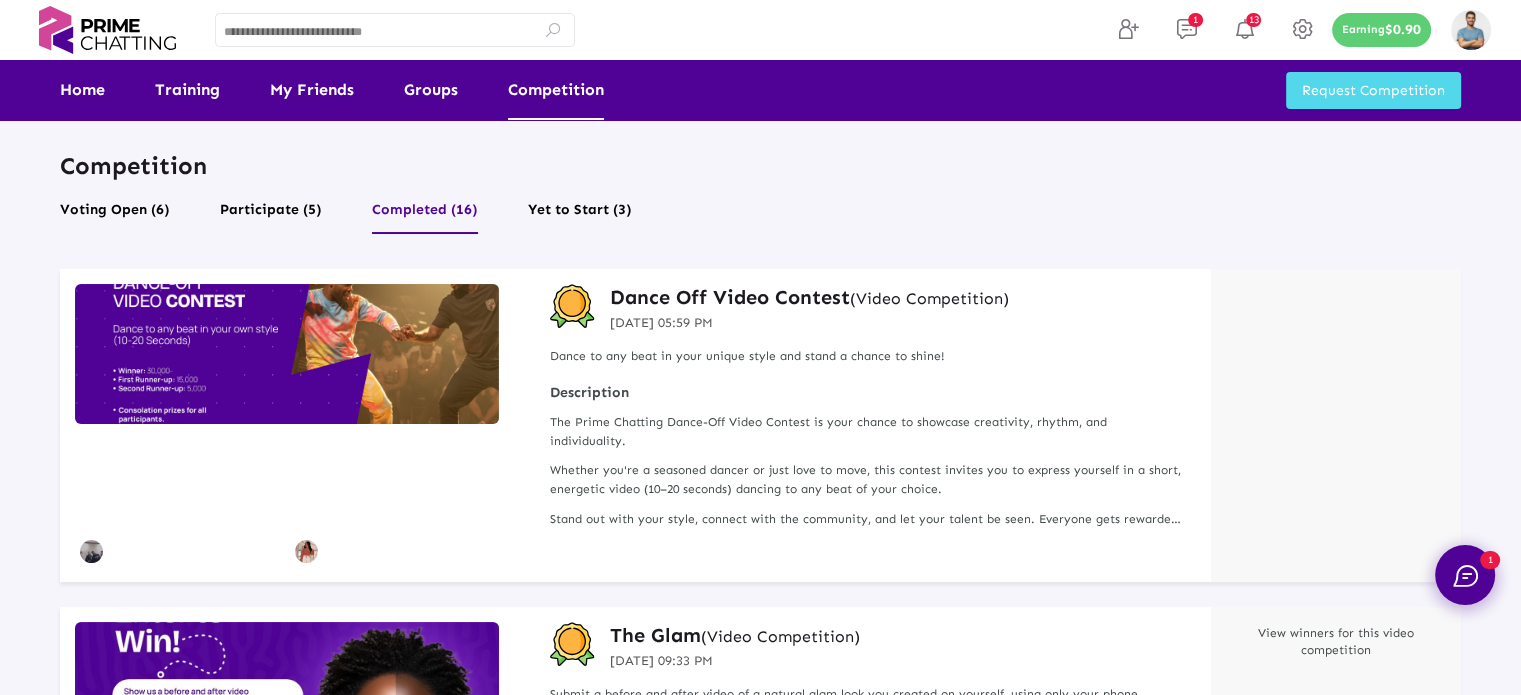 click on "Dance Off Video Contest   (Video Competition)" 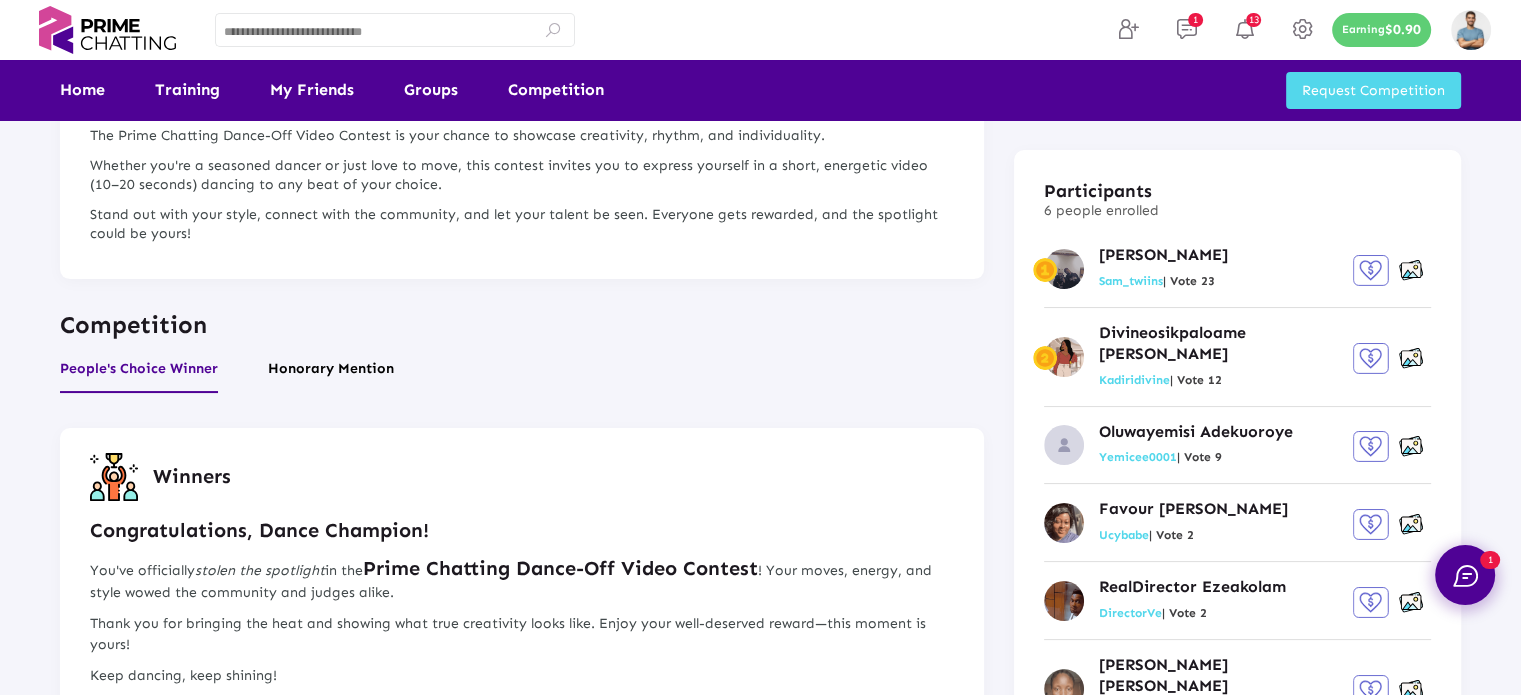scroll, scrollTop: 200, scrollLeft: 0, axis: vertical 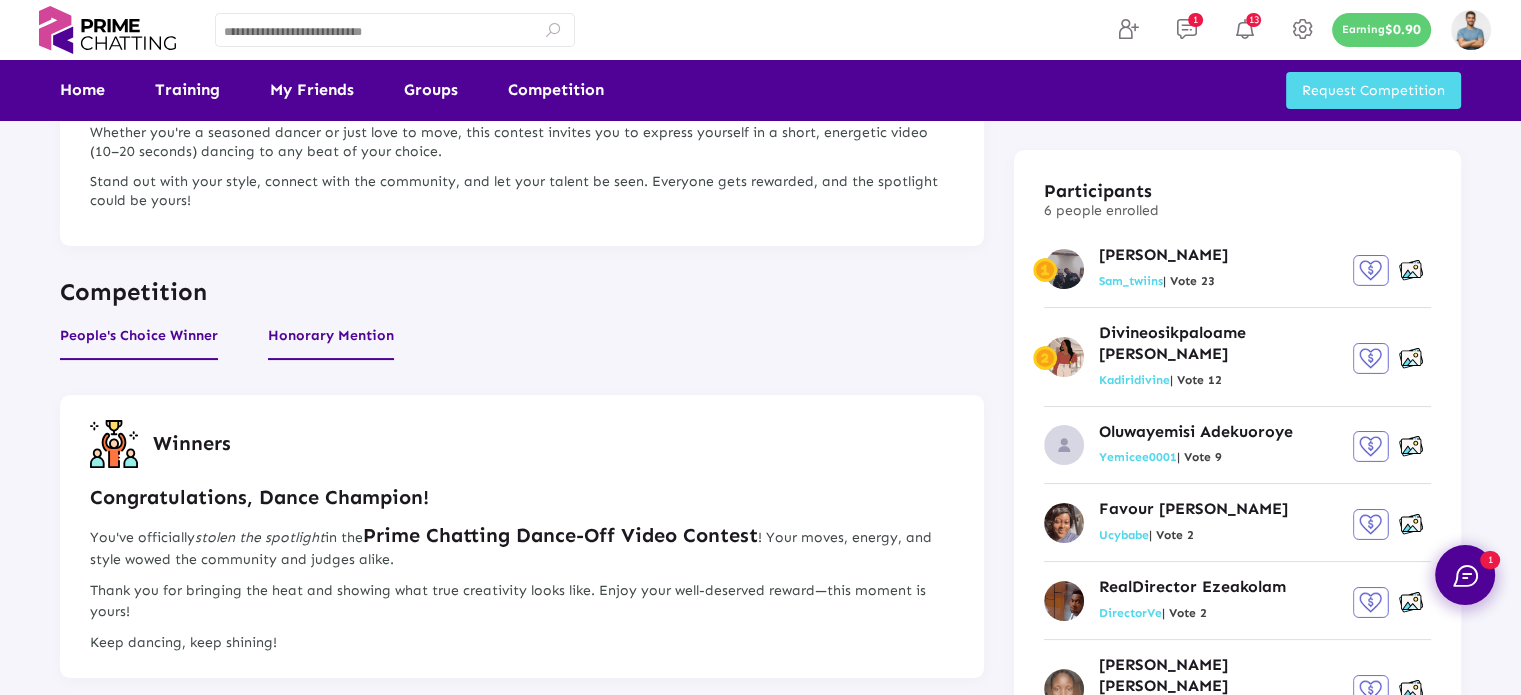 click on "Honorary Mention" 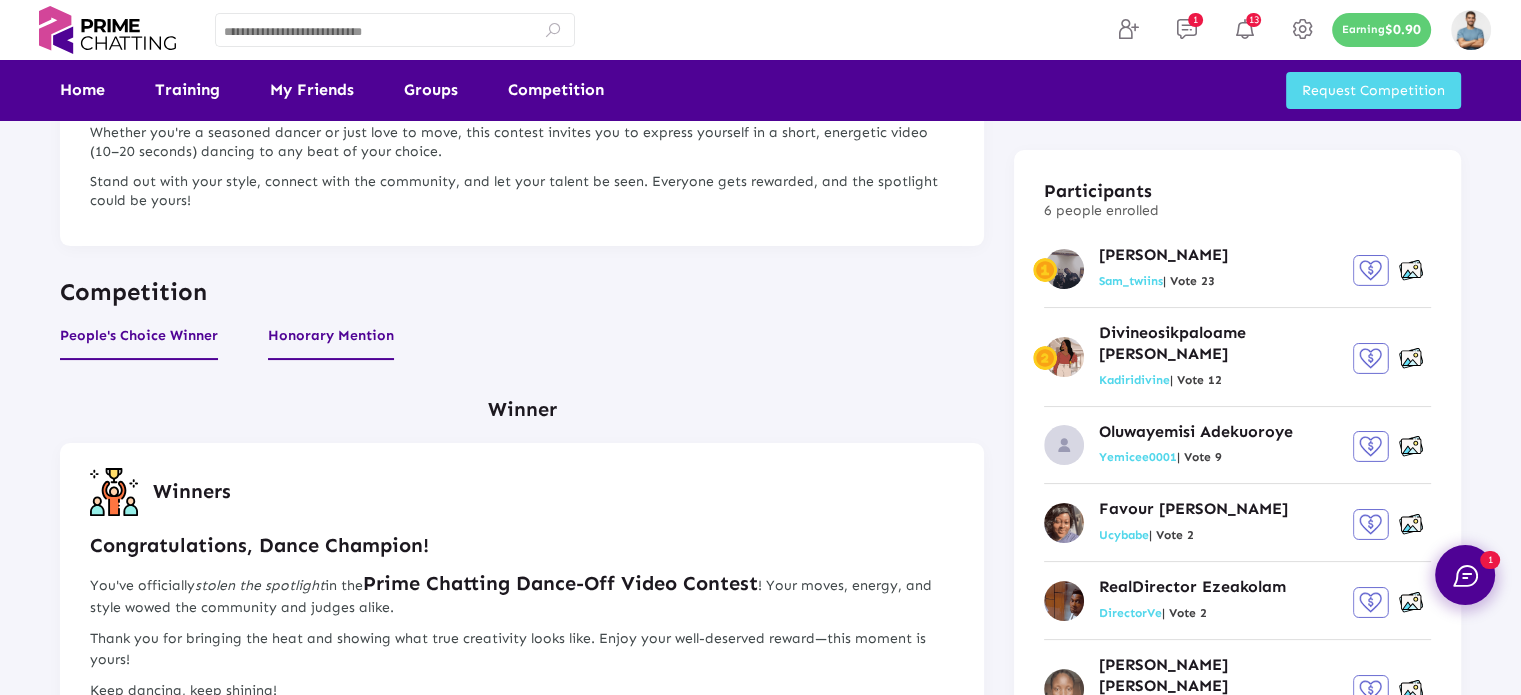 click on "People's Choice Winner" 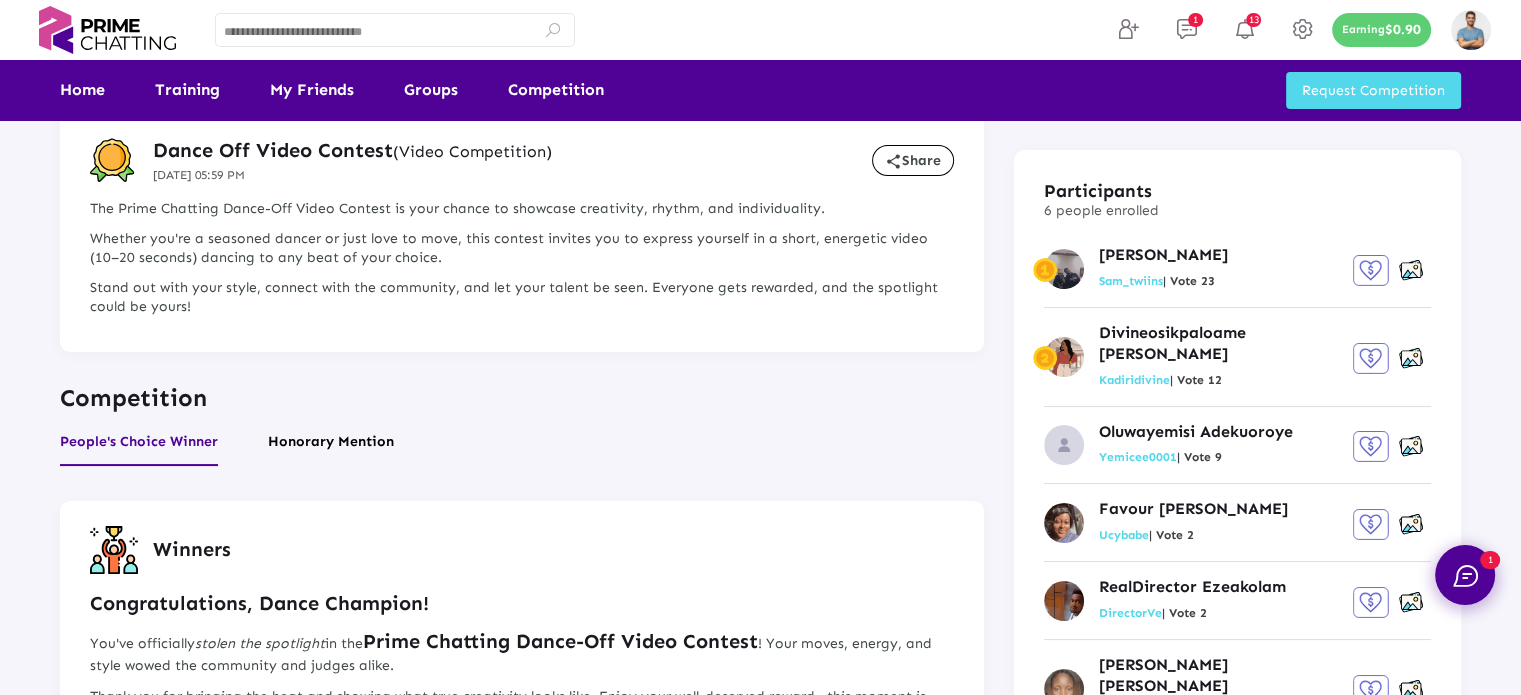scroll, scrollTop: 0, scrollLeft: 0, axis: both 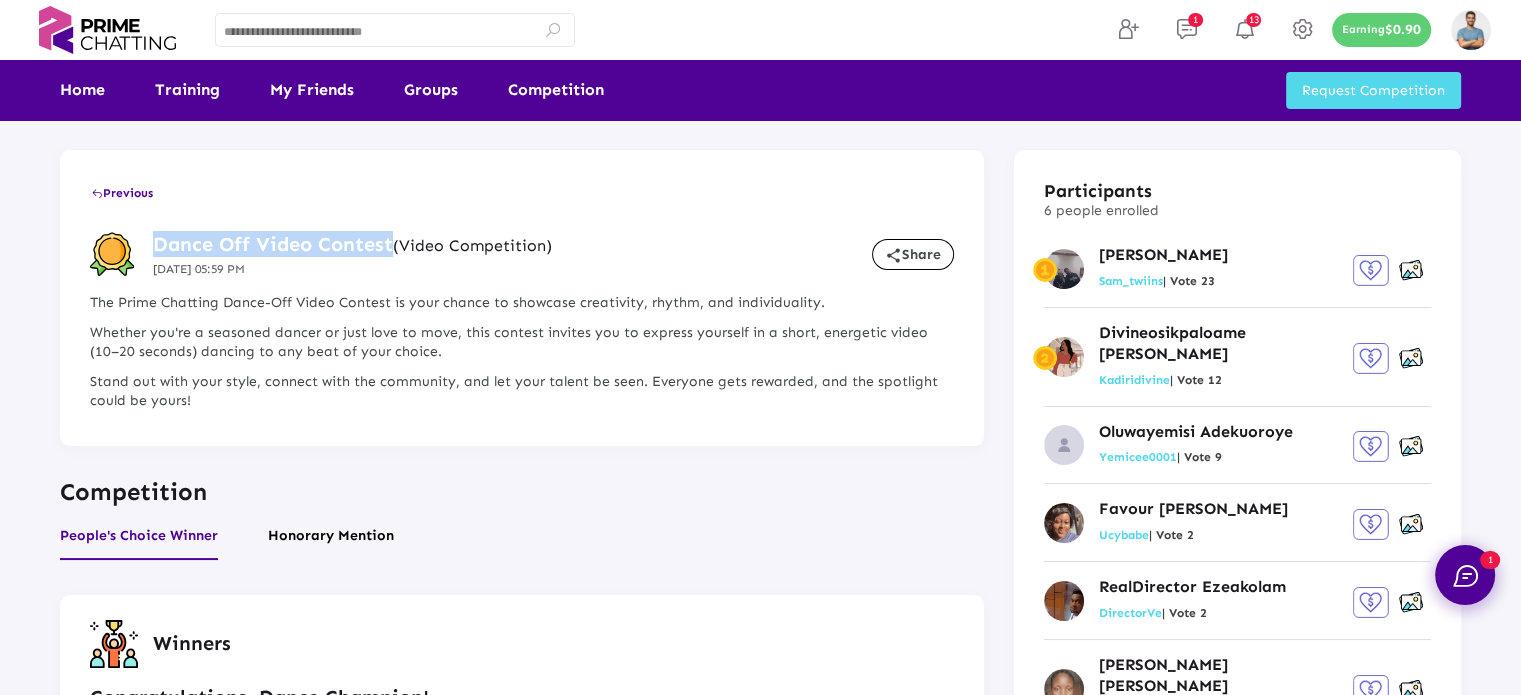 drag, startPoint x: 153, startPoint y: 246, endPoint x: 389, endPoint y: 244, distance: 236.00847 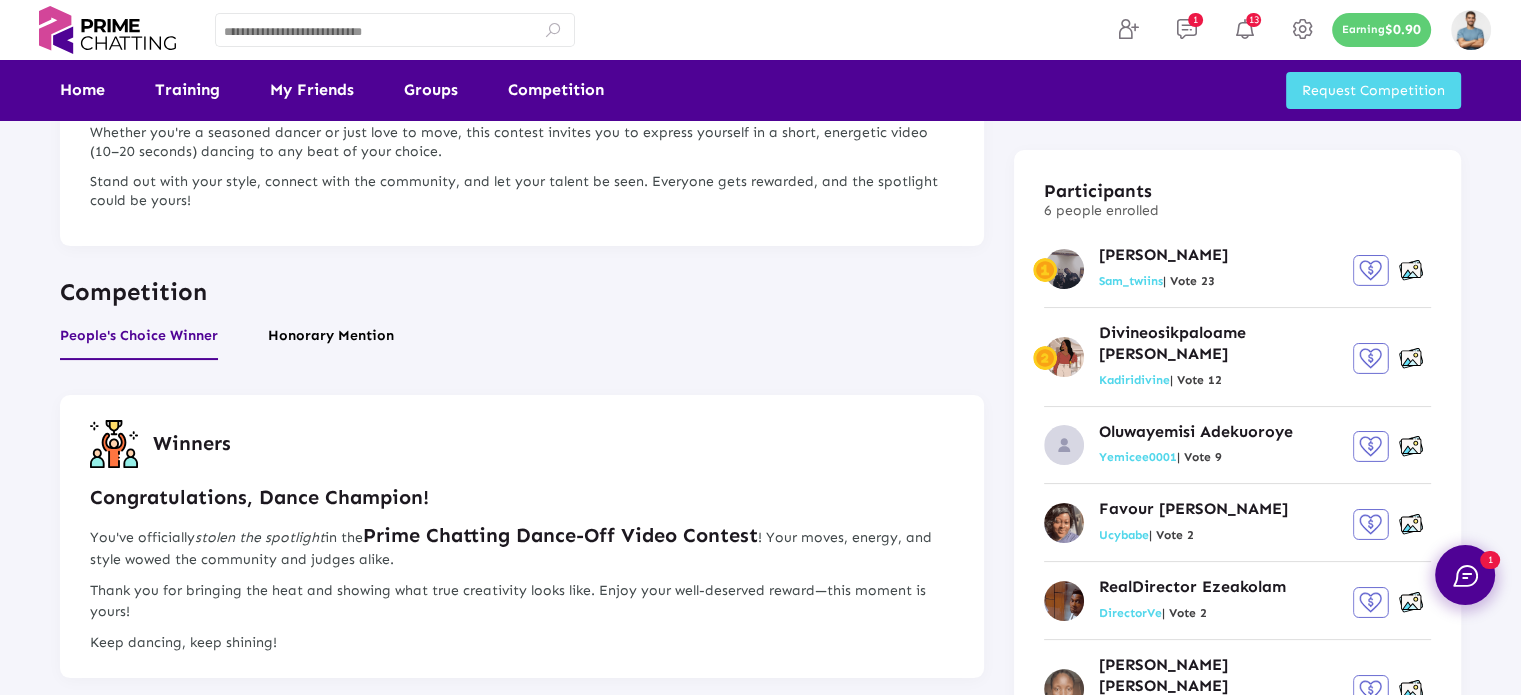 scroll, scrollTop: 0, scrollLeft: 0, axis: both 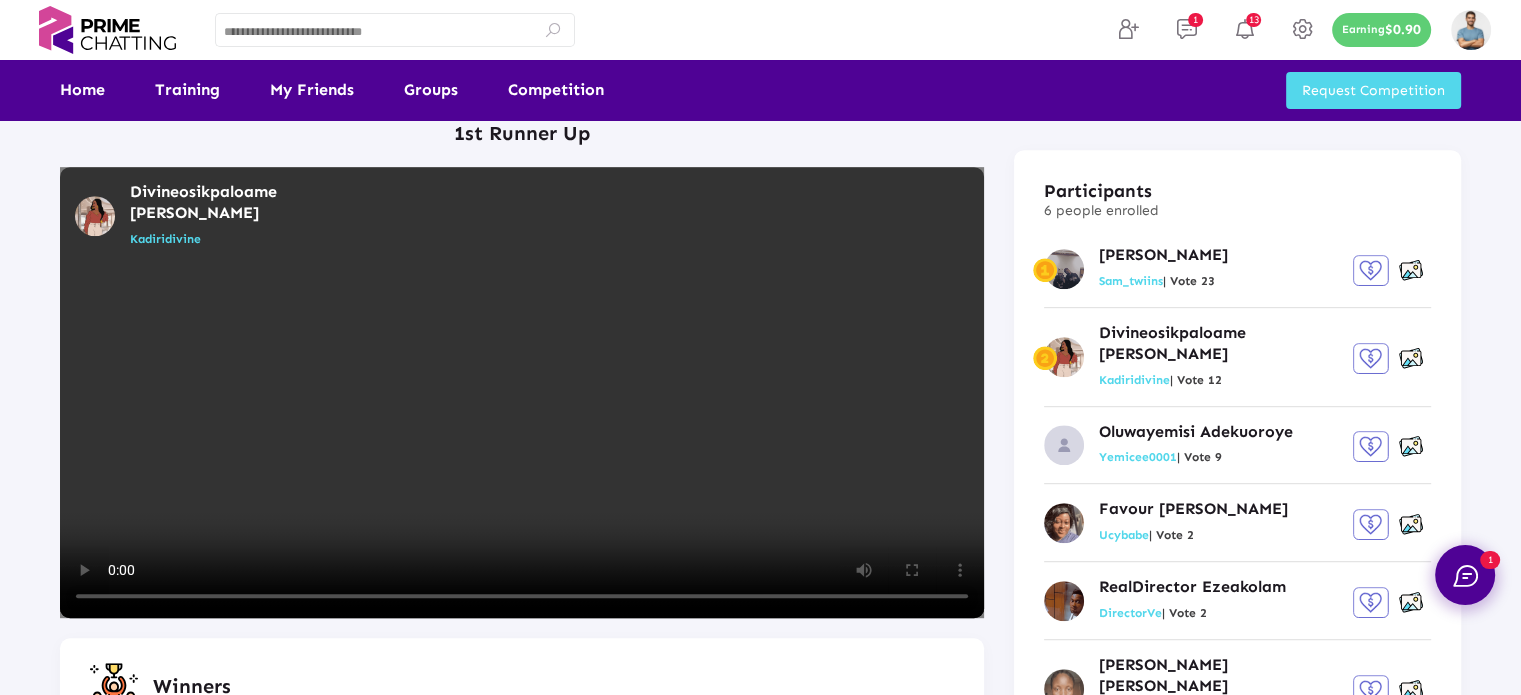 type 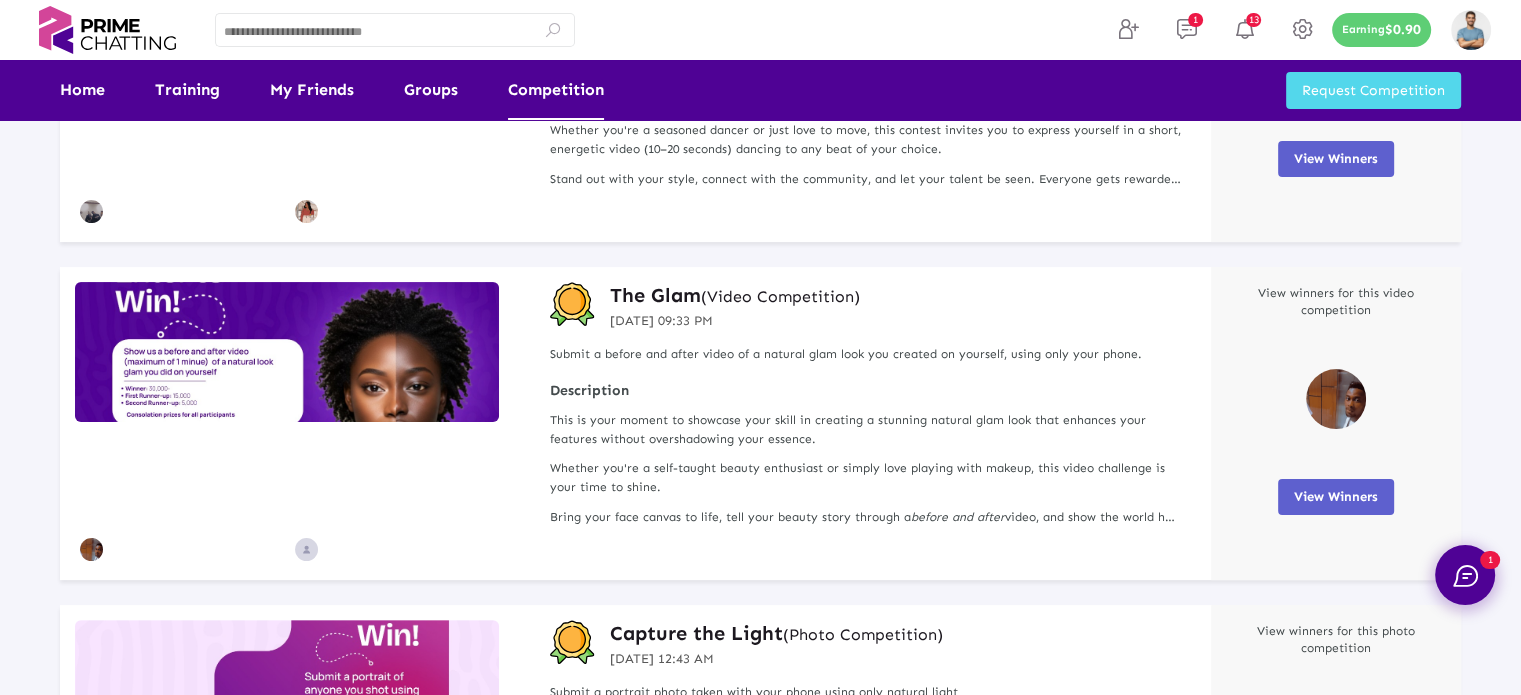 scroll, scrollTop: 0, scrollLeft: 0, axis: both 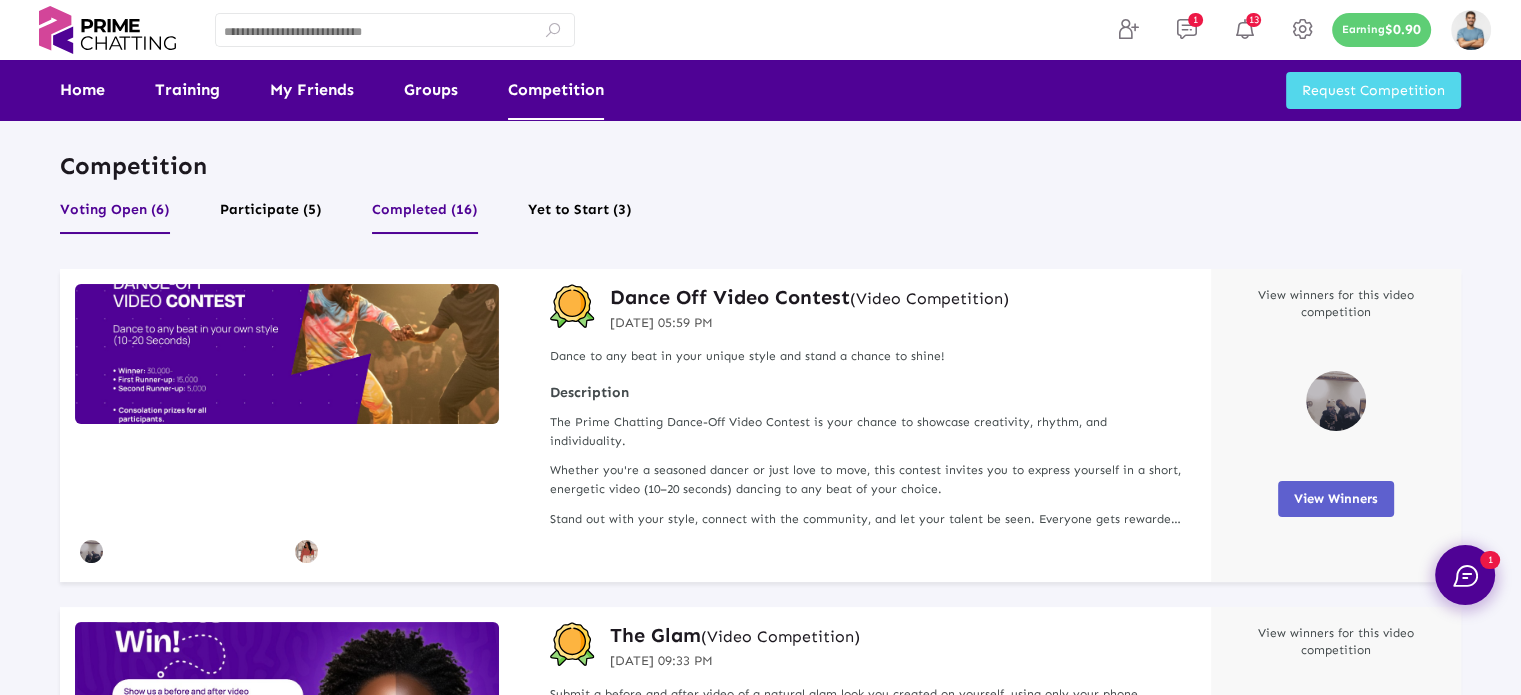 click on "Voting Open (6)" 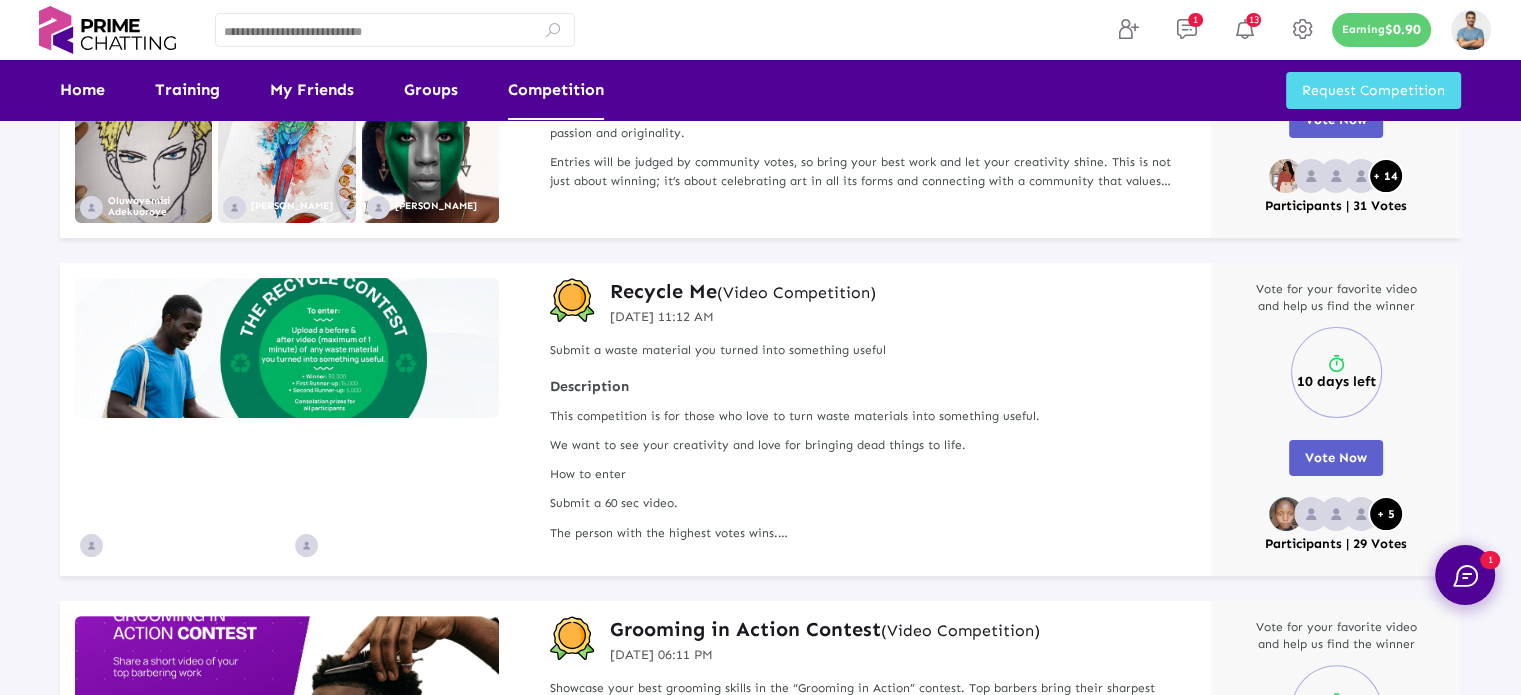 scroll, scrollTop: 300, scrollLeft: 0, axis: vertical 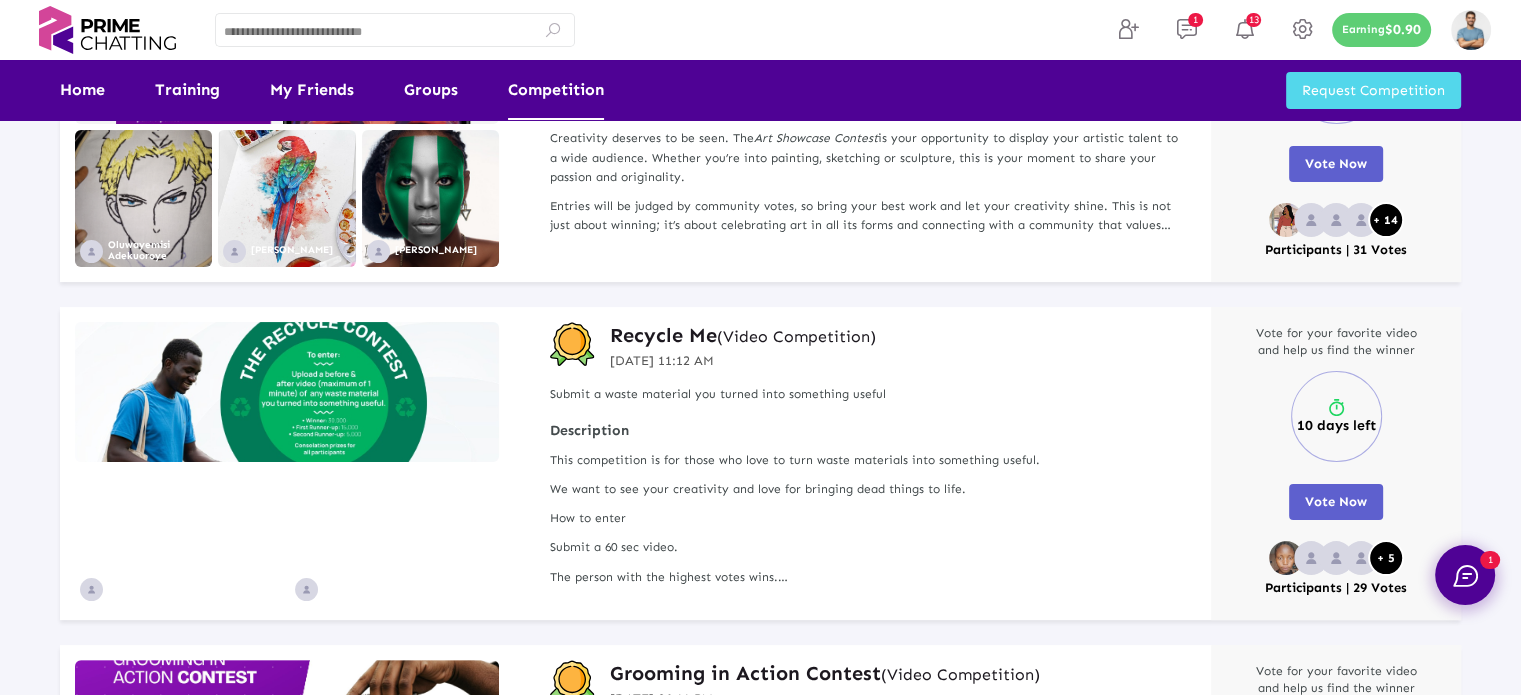 click on "Recycle Me   (Video Competition)" 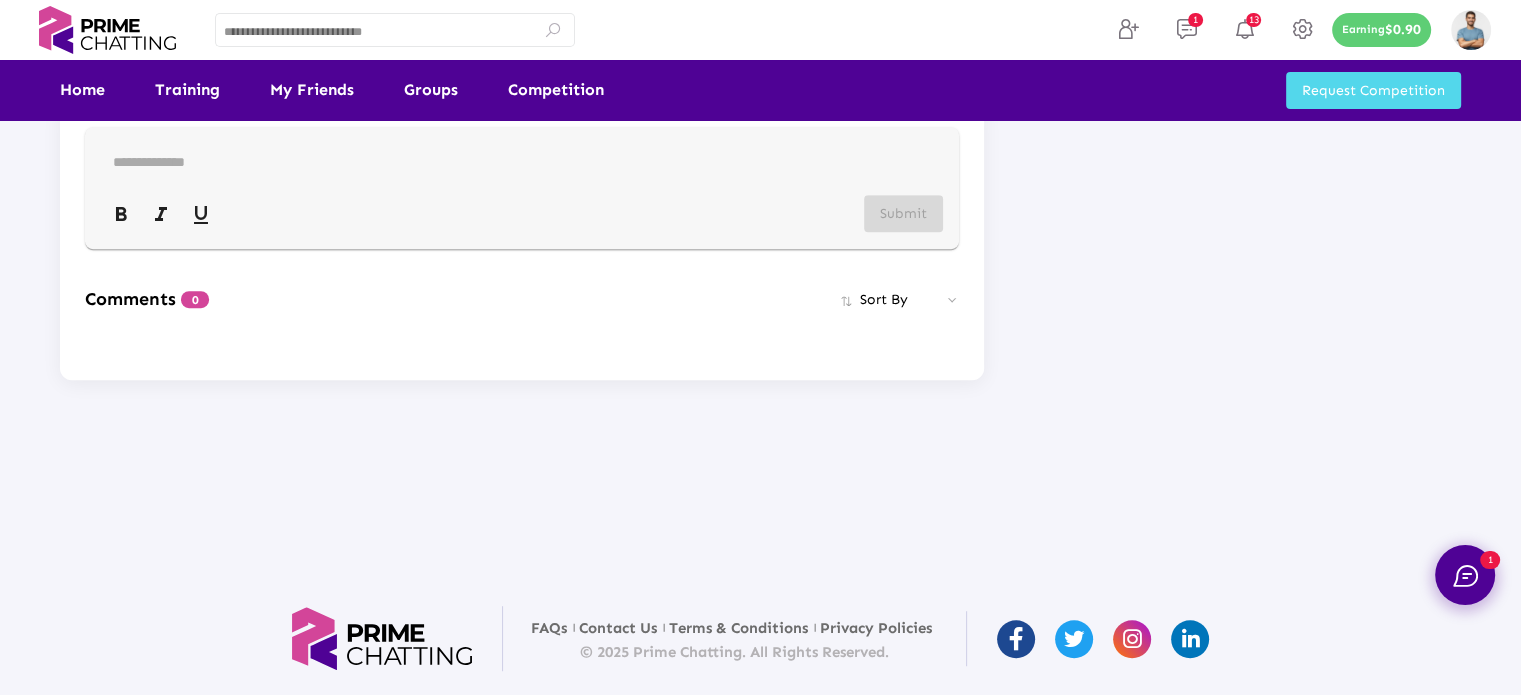 scroll, scrollTop: 1300, scrollLeft: 0, axis: vertical 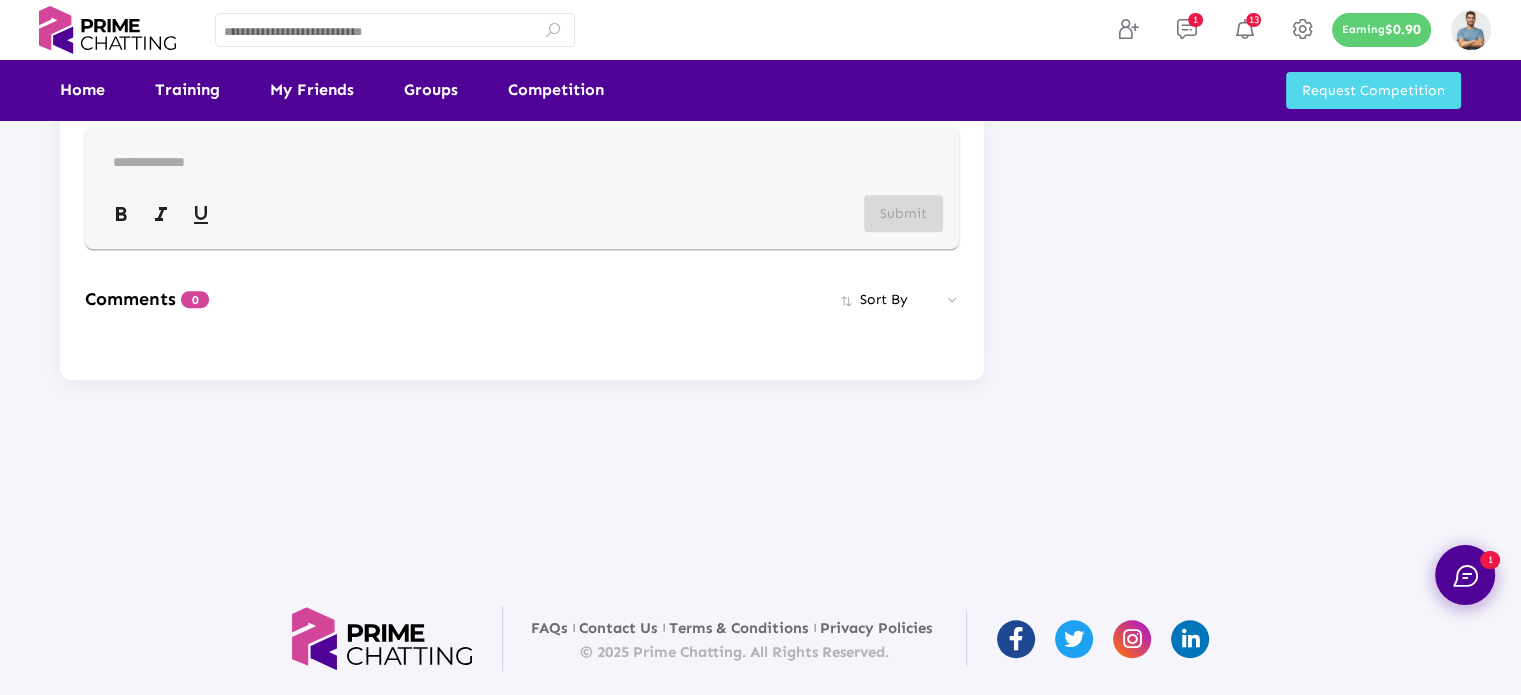 click 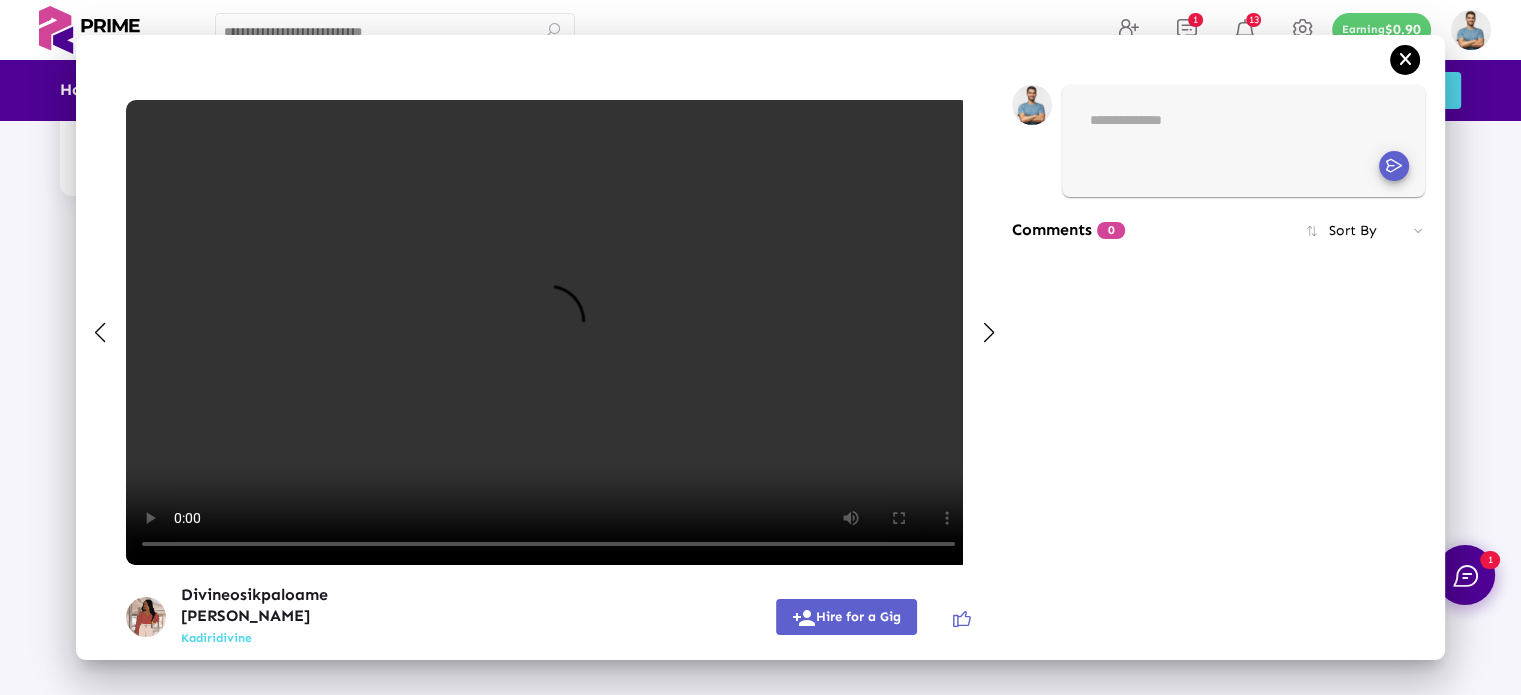 scroll, scrollTop: 0, scrollLeft: 0, axis: both 